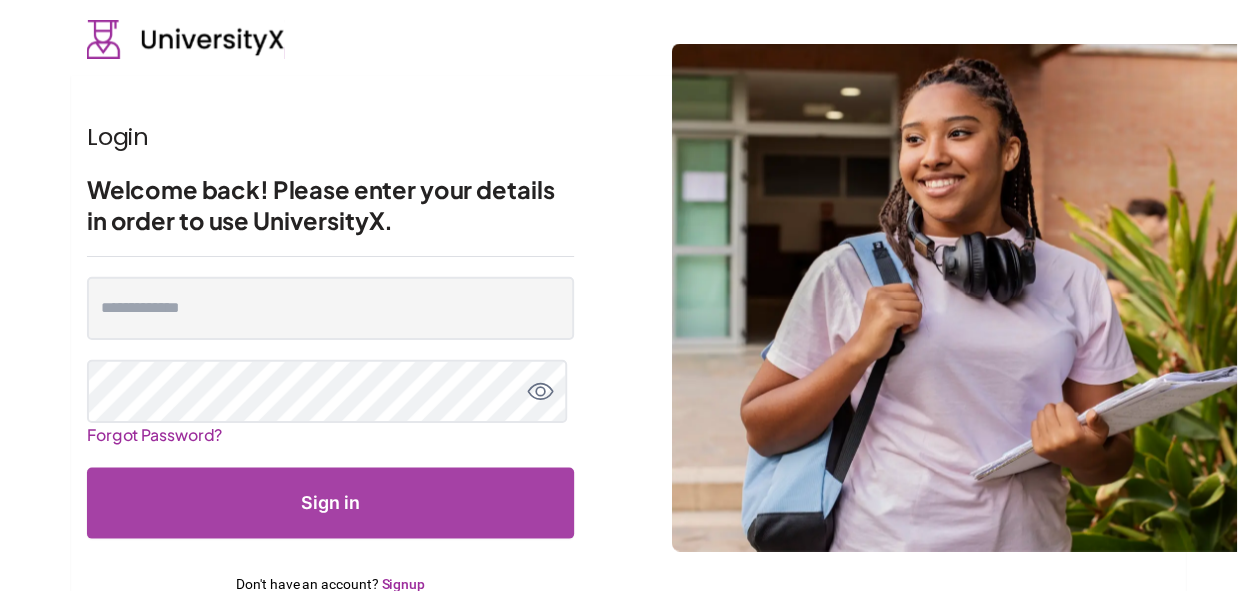 scroll, scrollTop: 0, scrollLeft: 0, axis: both 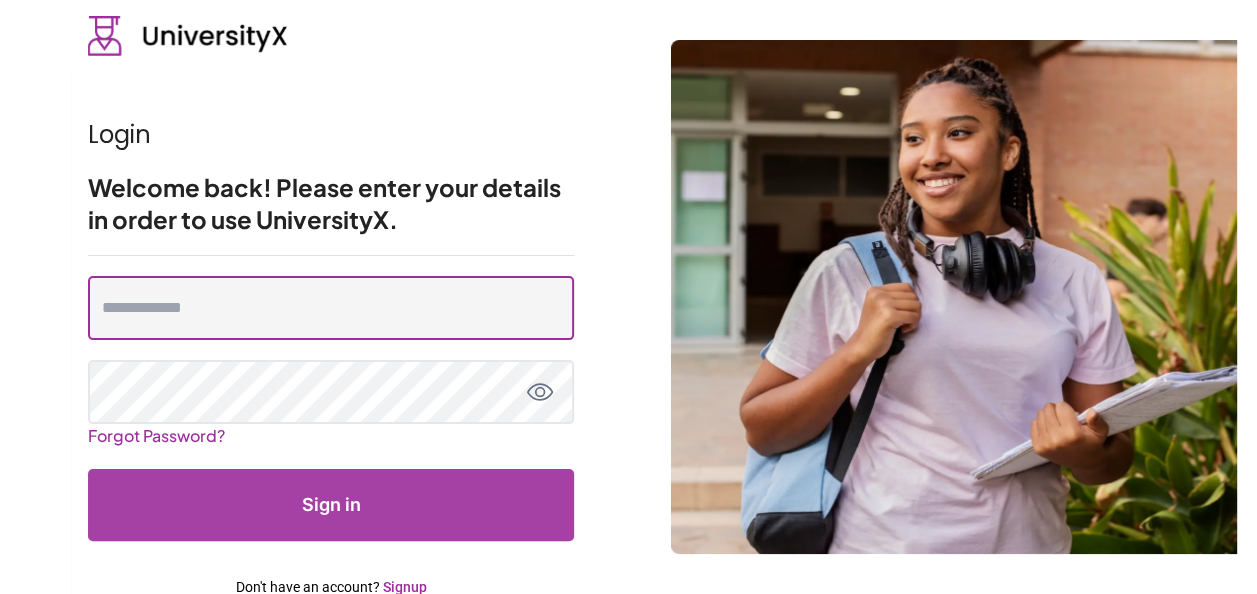 type on "**********" 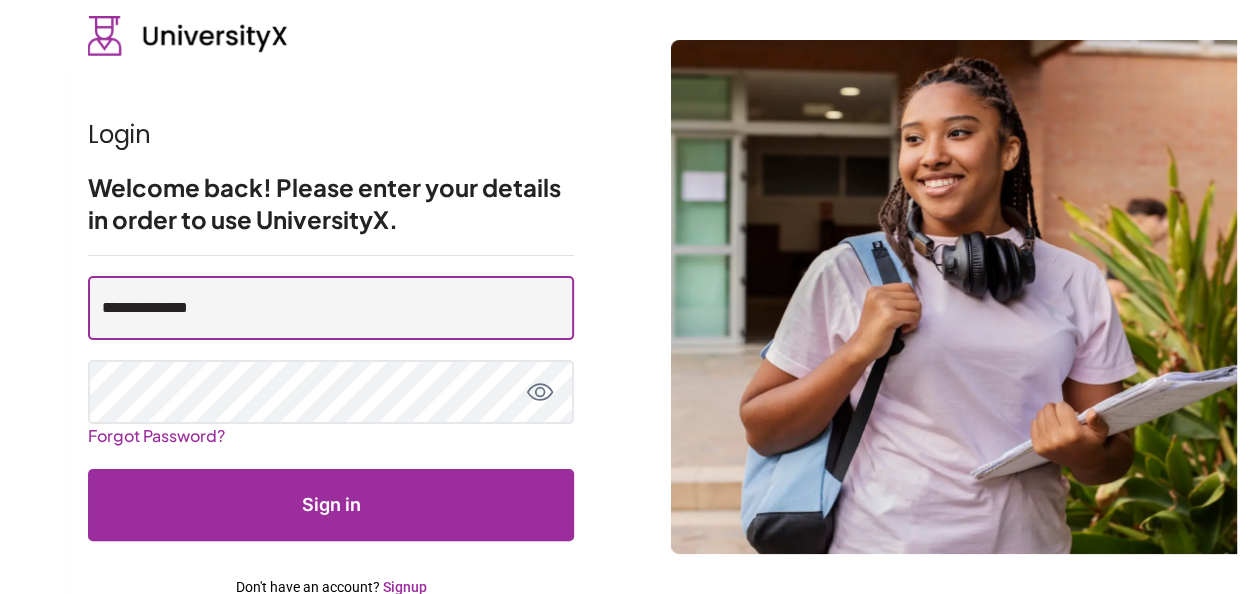click on "**********" at bounding box center (331, 308) 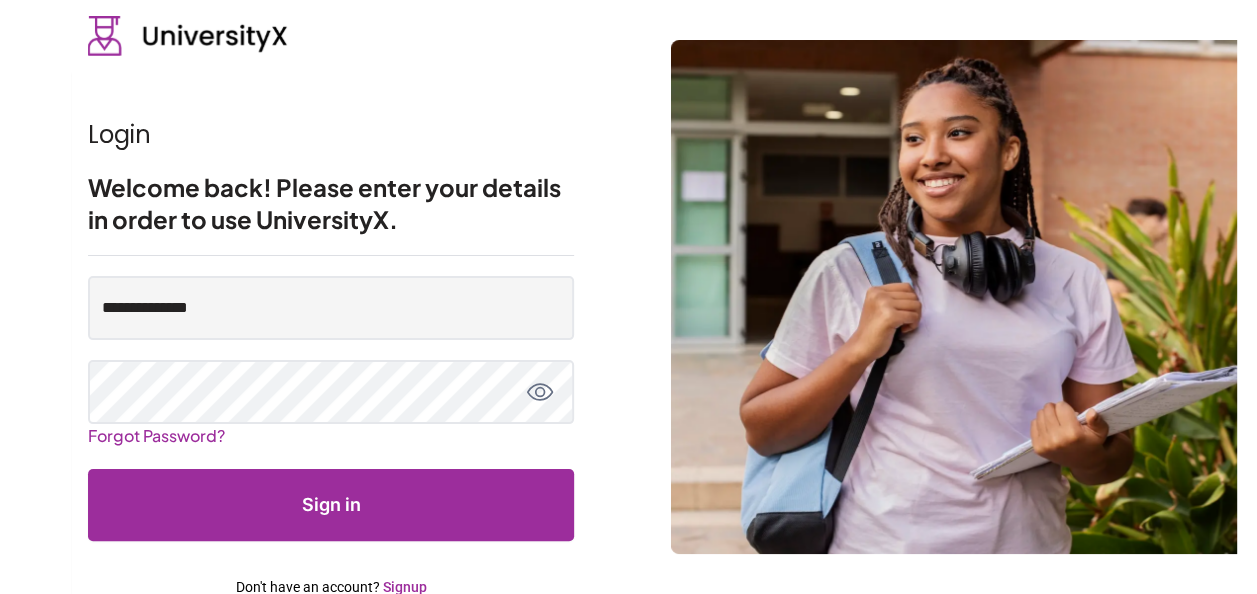 click on "Sign in" at bounding box center (331, 505) 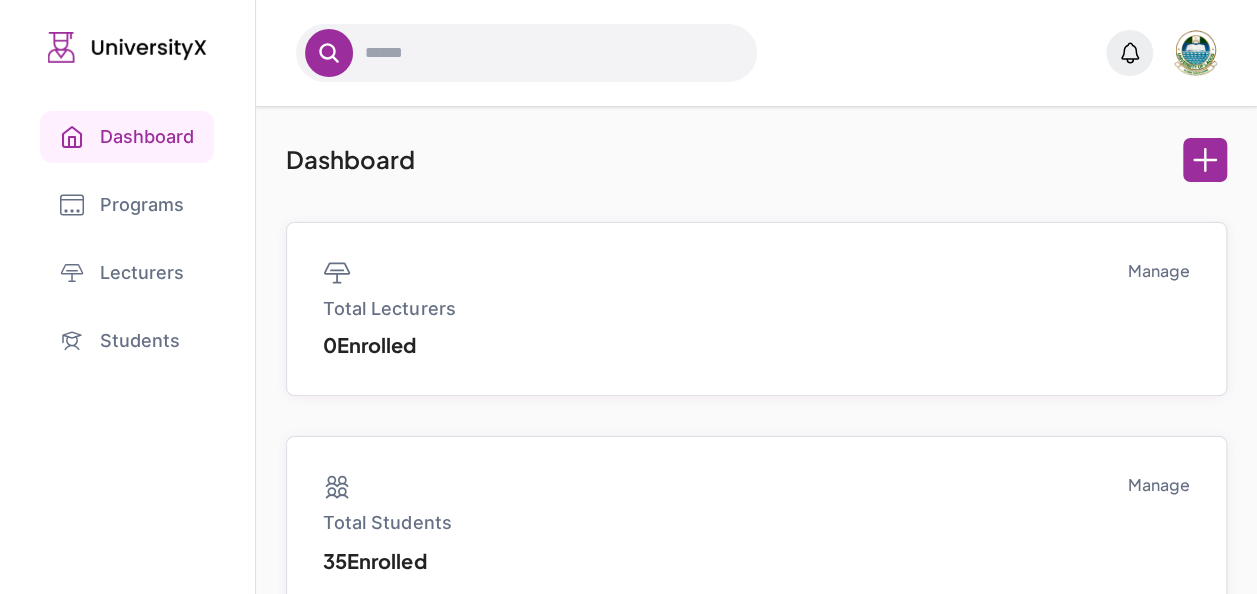 click on "Programs" at bounding box center [127, 205] 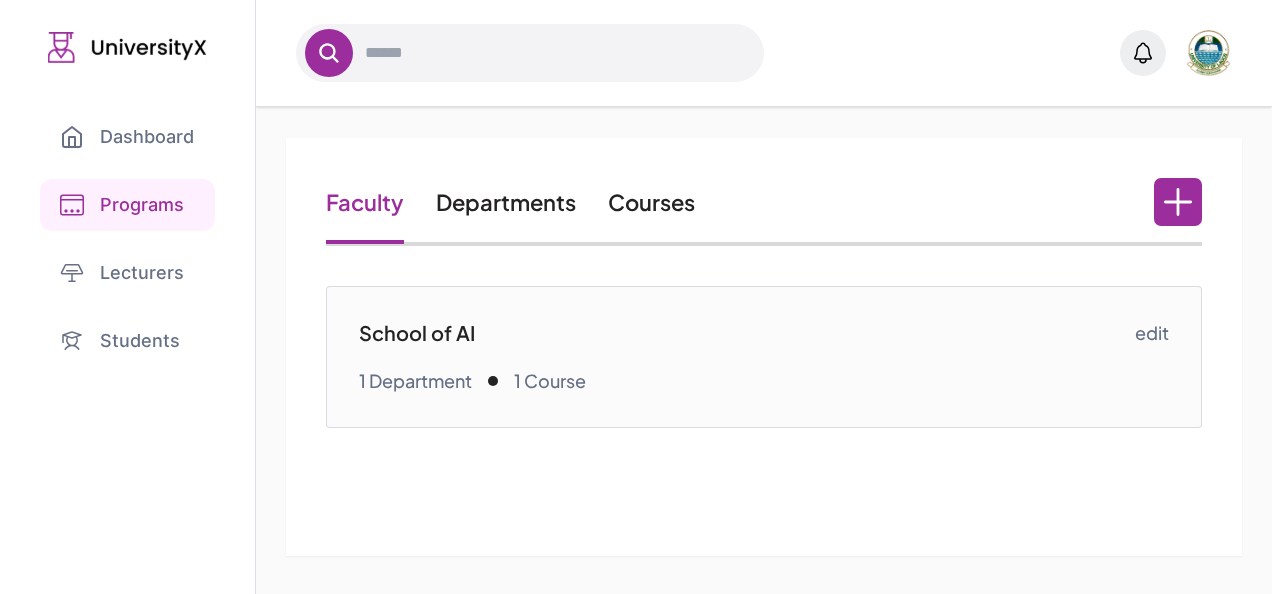 click on "Courses" at bounding box center [651, 202] 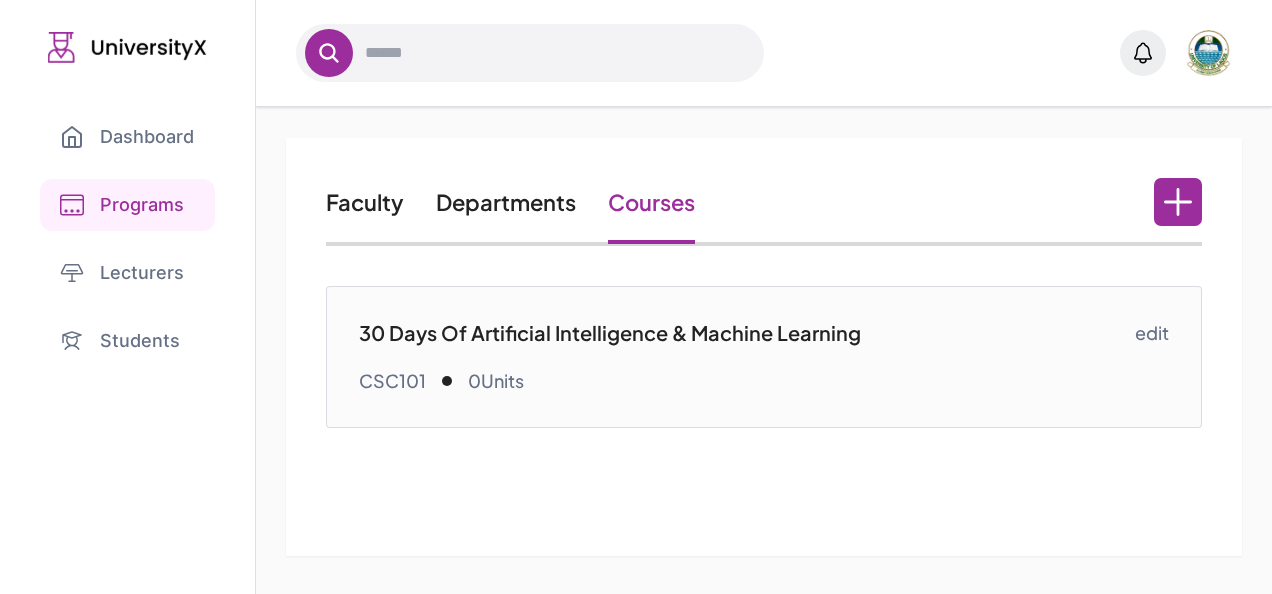 click on "30 Days Of Artificial Intelligence & Machine Learning" at bounding box center [746, 333] 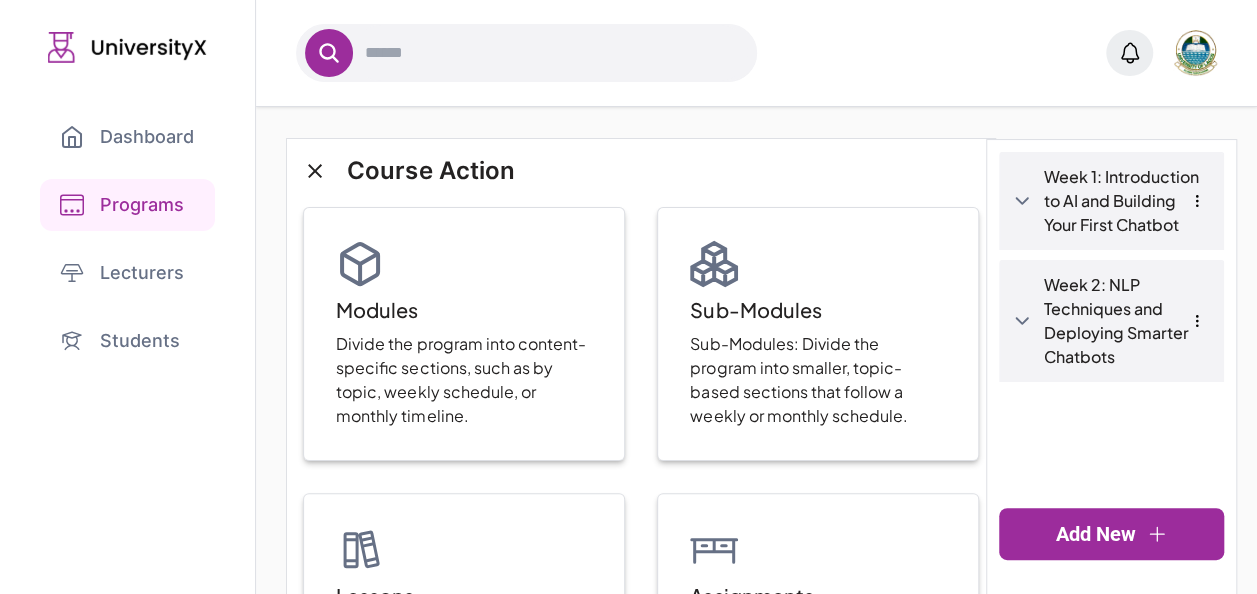 click on "Week 2: NLP Techniques and Deploying Smarter Chatbots" at bounding box center [1127, 321] 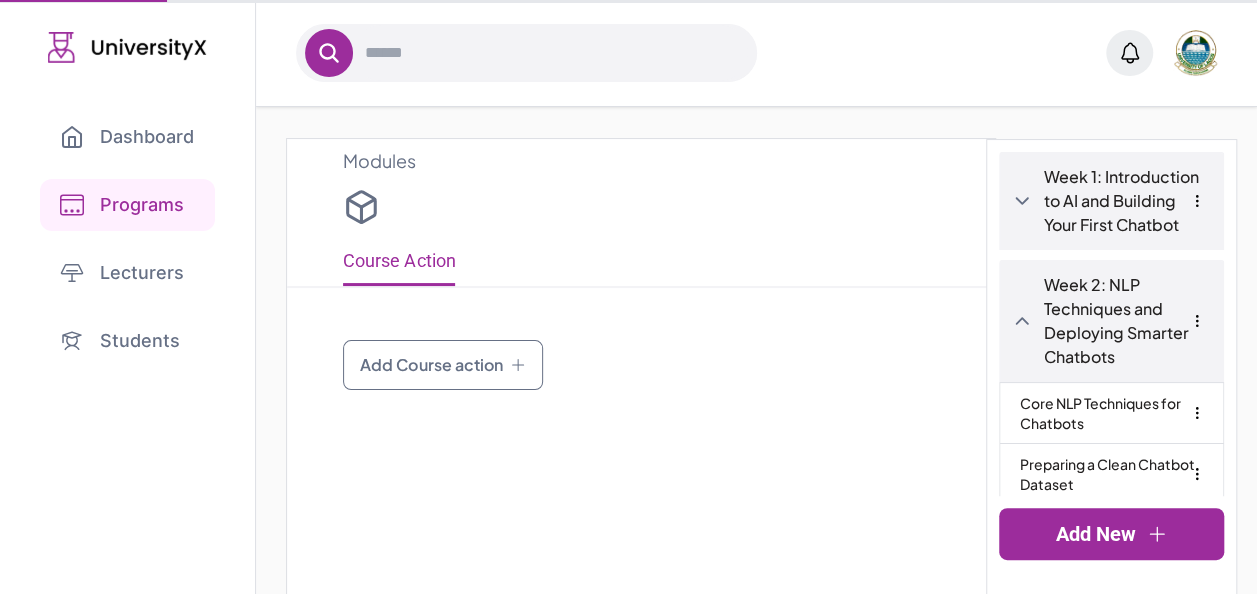 scroll, scrollTop: 333, scrollLeft: 0, axis: vertical 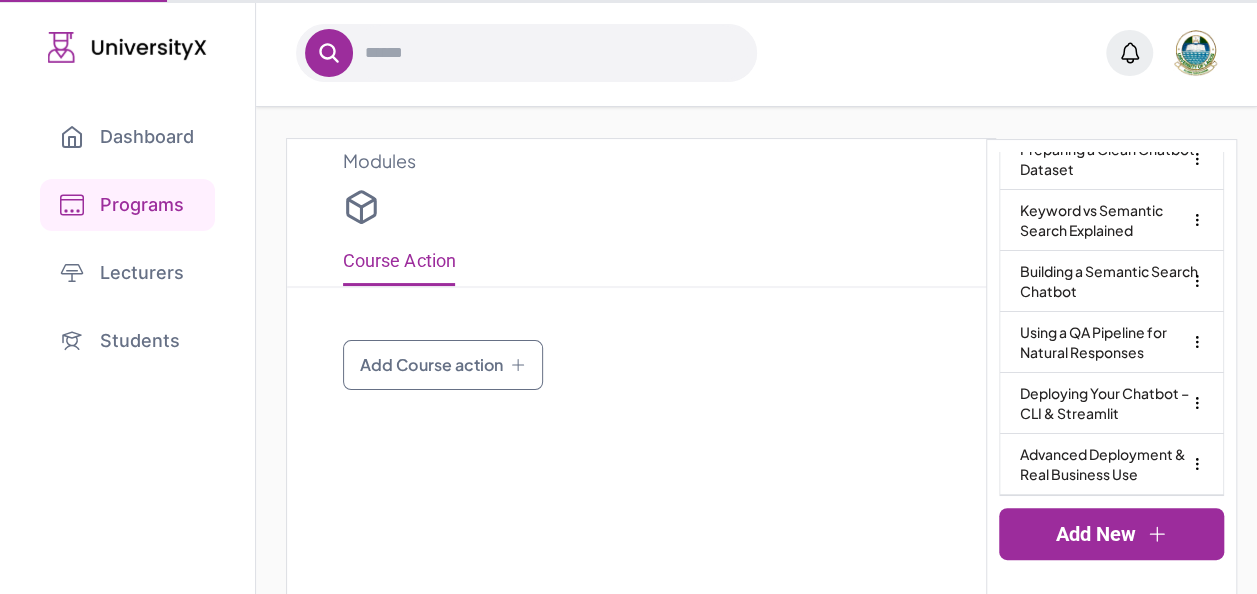 type on "**********" 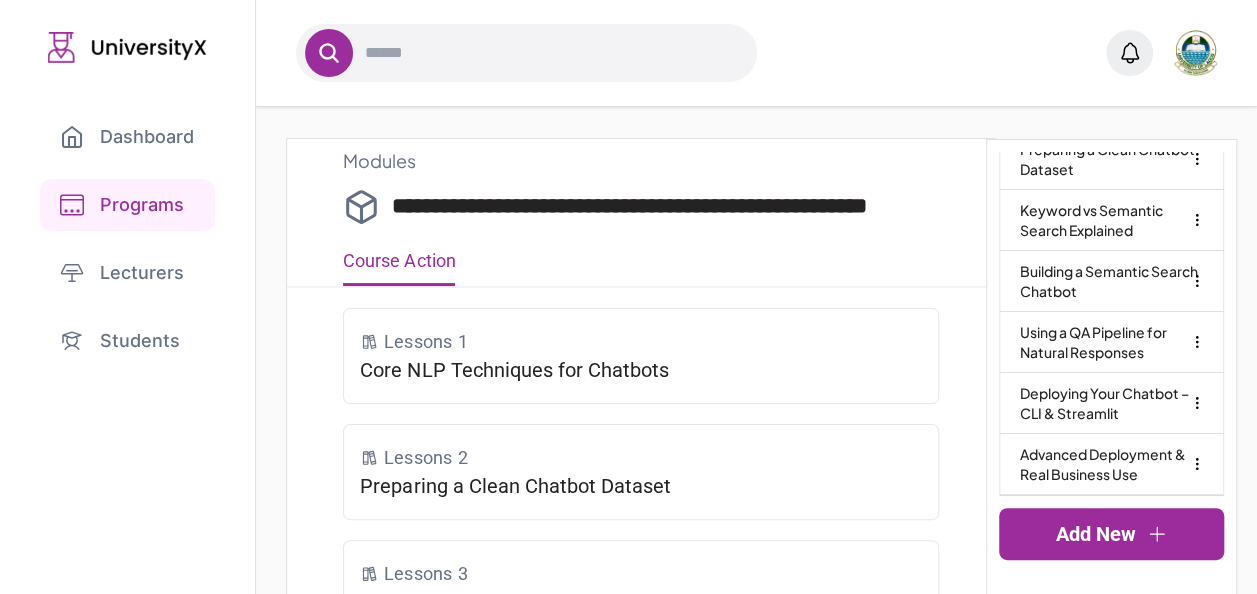 click on "Advanced Deployment & Real Business Use" at bounding box center [1111, 464] 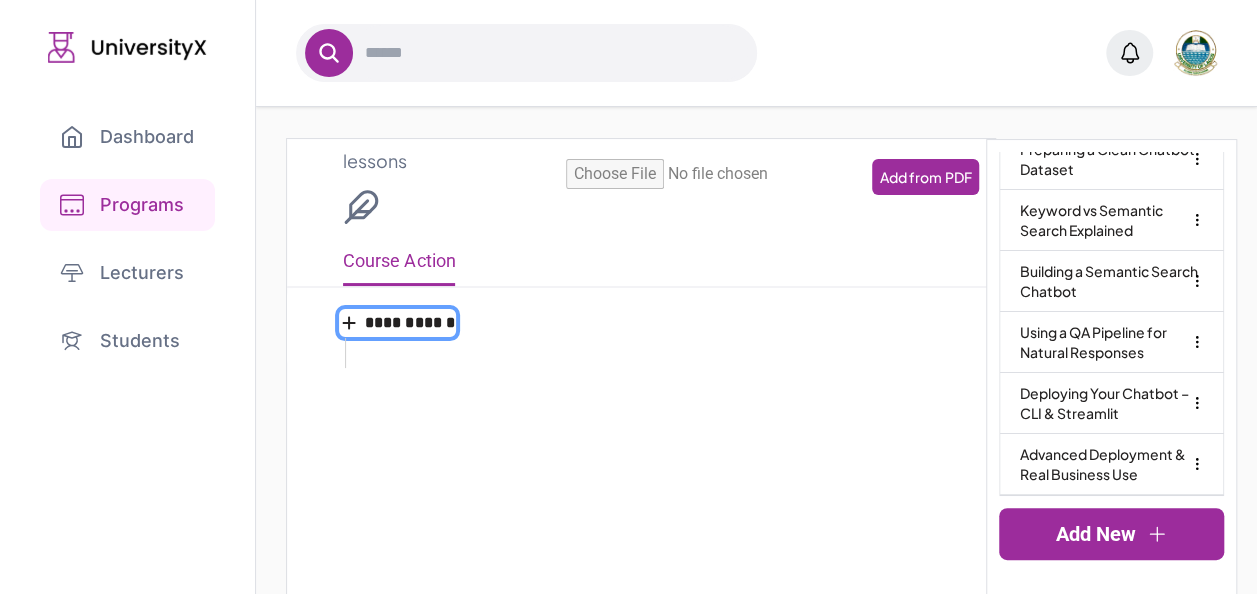type on "**********" 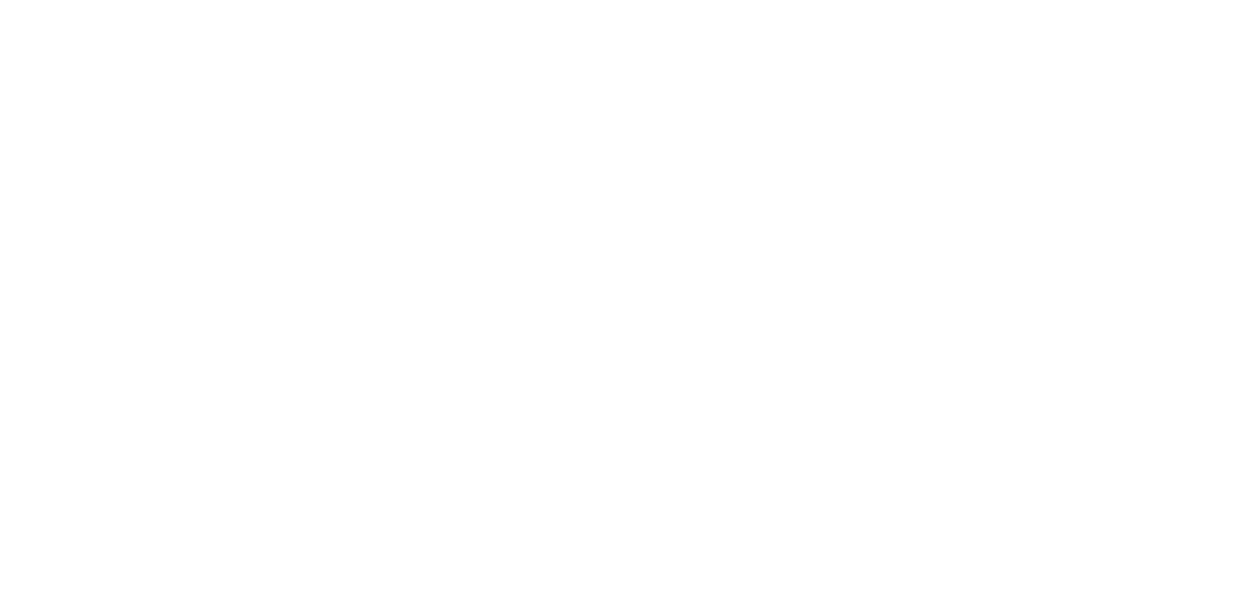 scroll, scrollTop: 0, scrollLeft: 0, axis: both 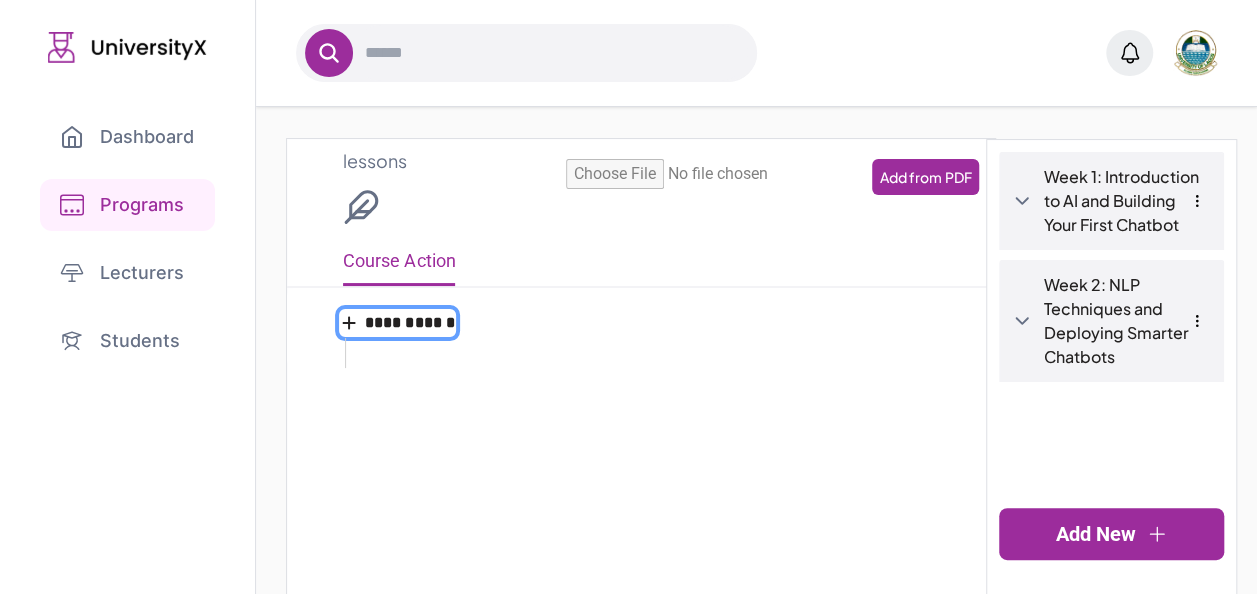 type on "**********" 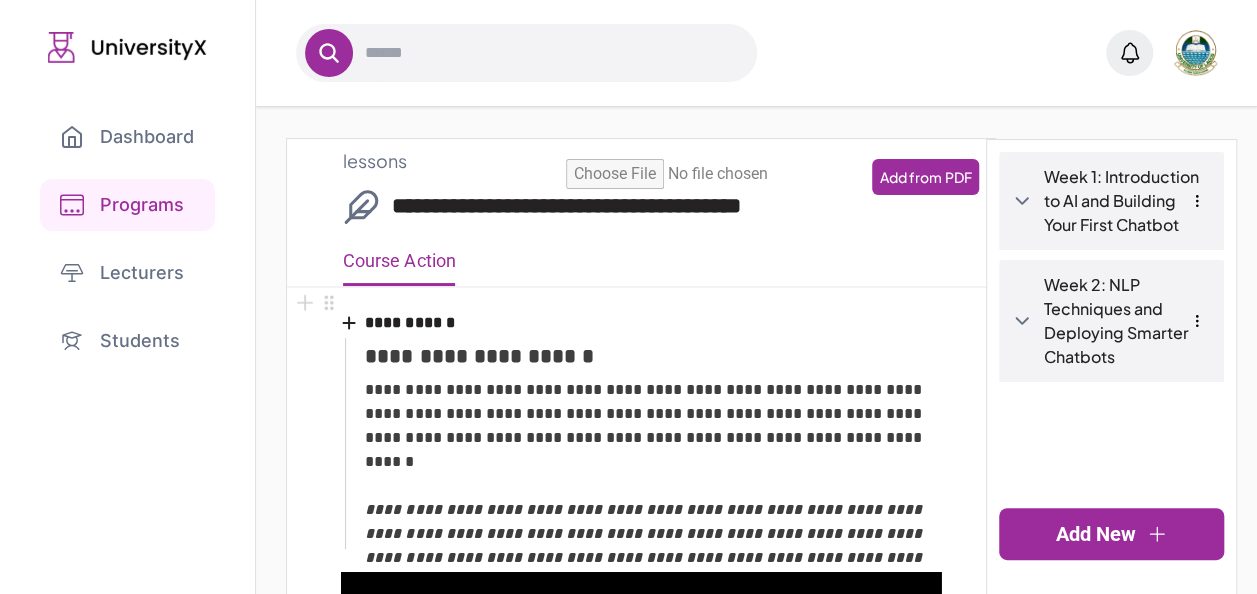 click on "Week 2: NLP Techniques and Deploying Smarter Chatbots" at bounding box center (1127, 321) 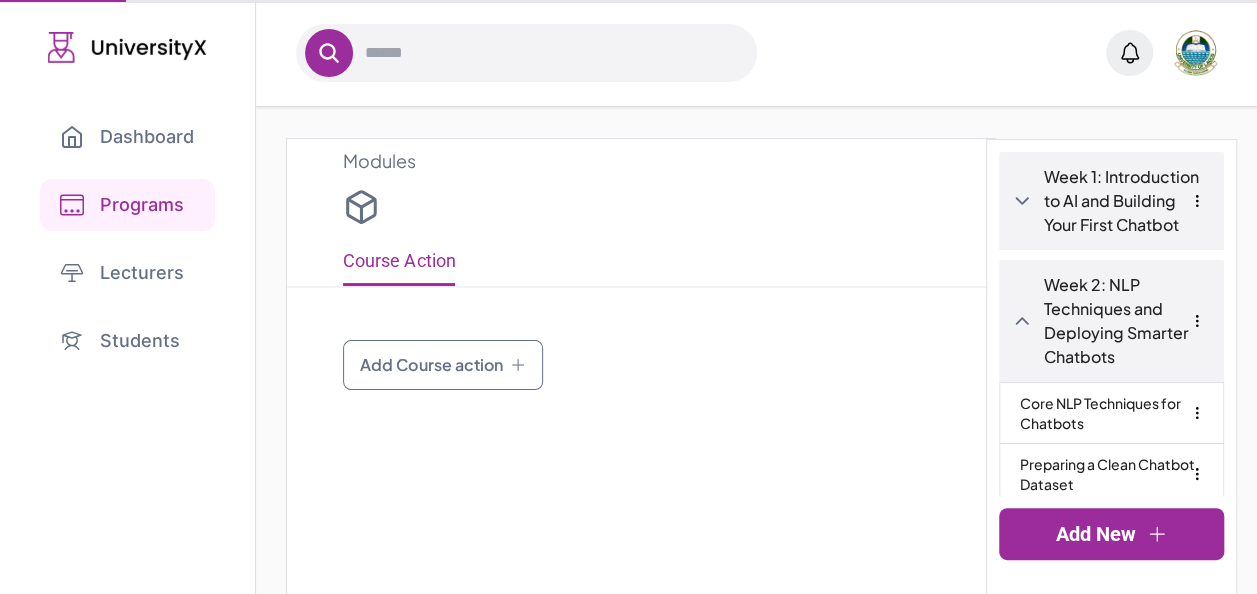 type on "**********" 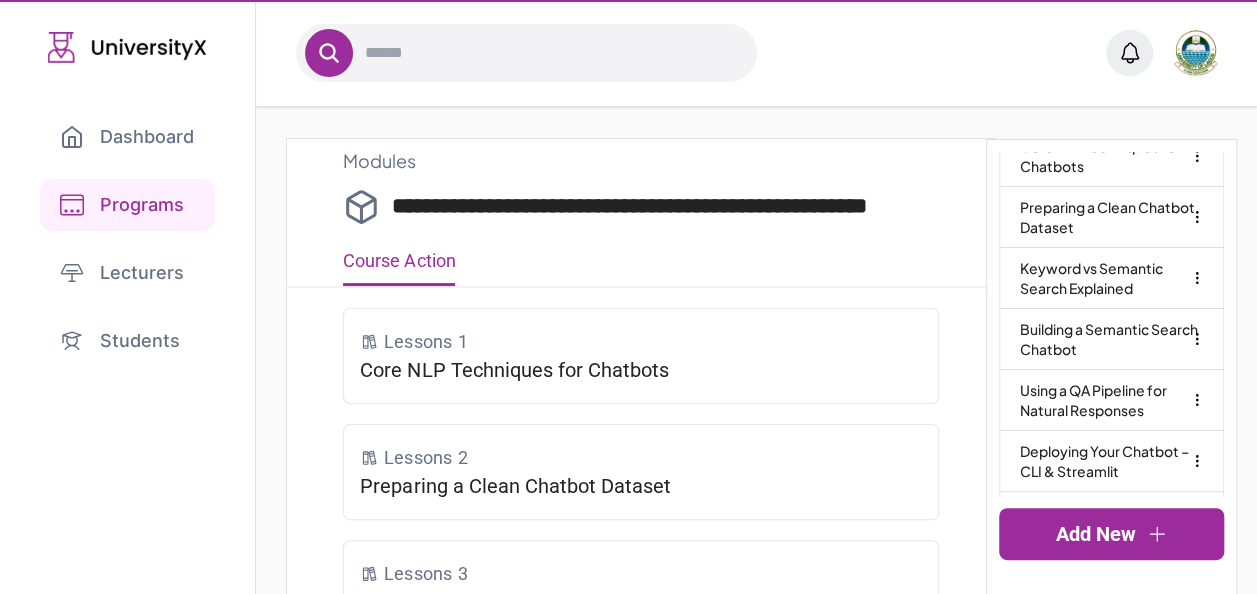 scroll, scrollTop: 333, scrollLeft: 0, axis: vertical 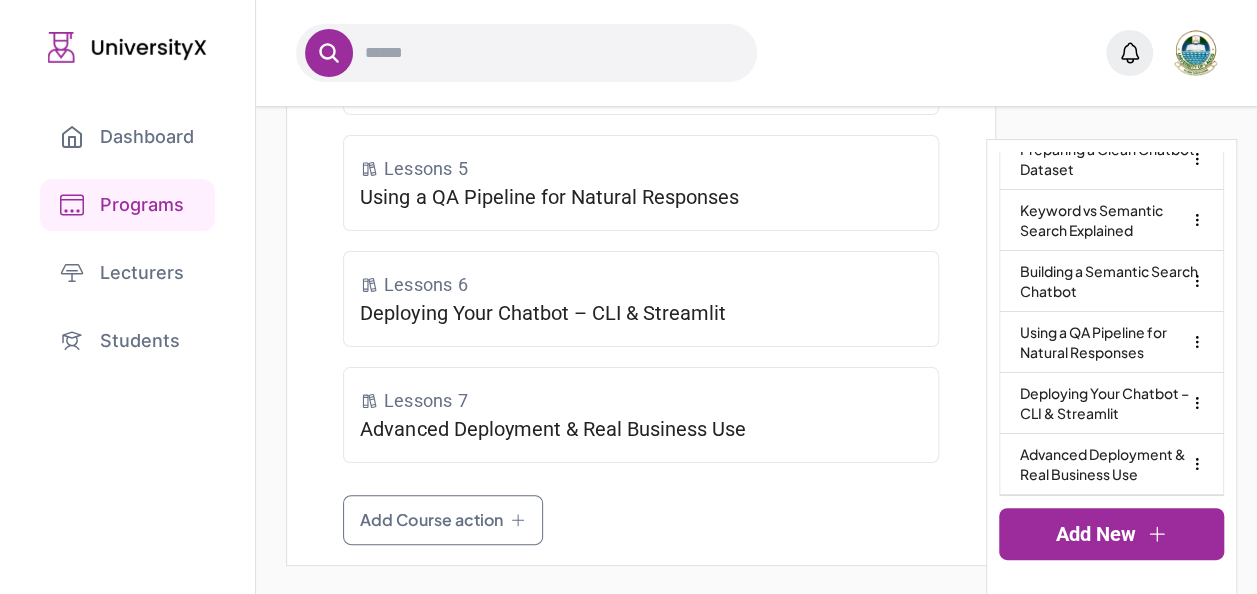 click on "Advanced Deployment & Real Business Use" at bounding box center (1111, 464) 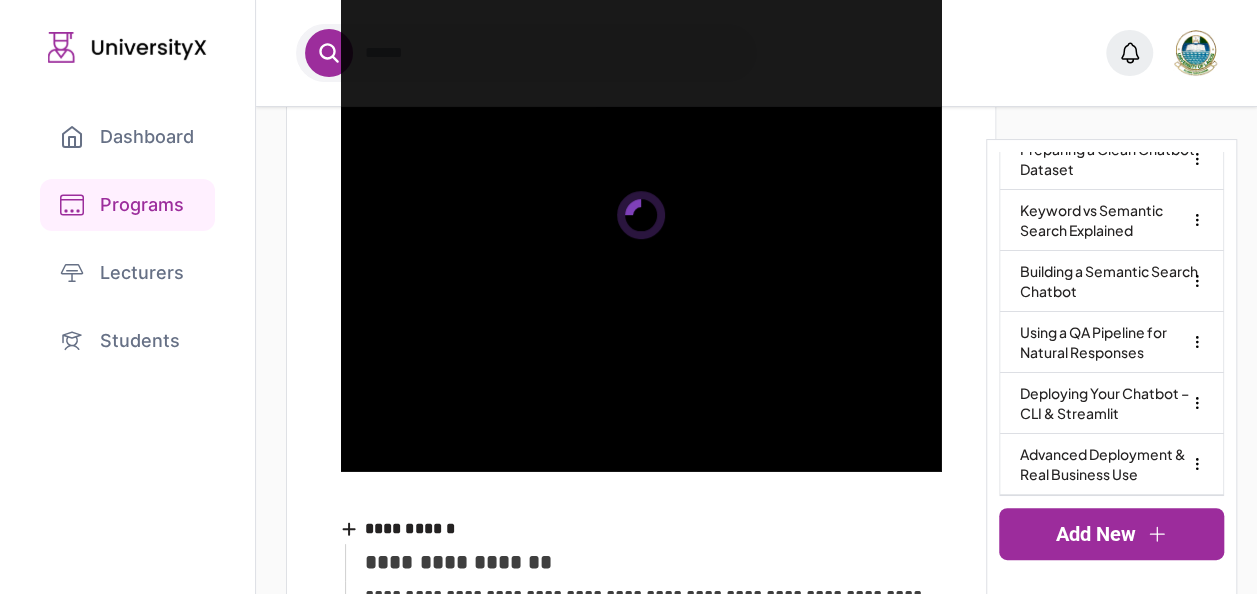 scroll, scrollTop: 0, scrollLeft: 0, axis: both 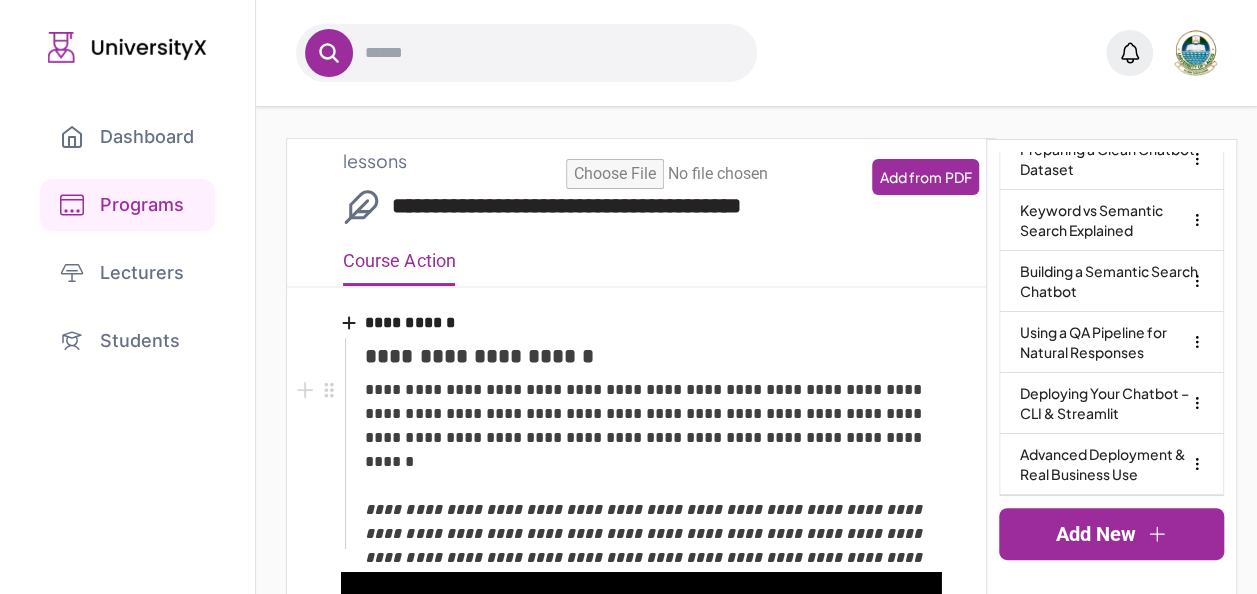 click on "Add New" at bounding box center (1111, 534) 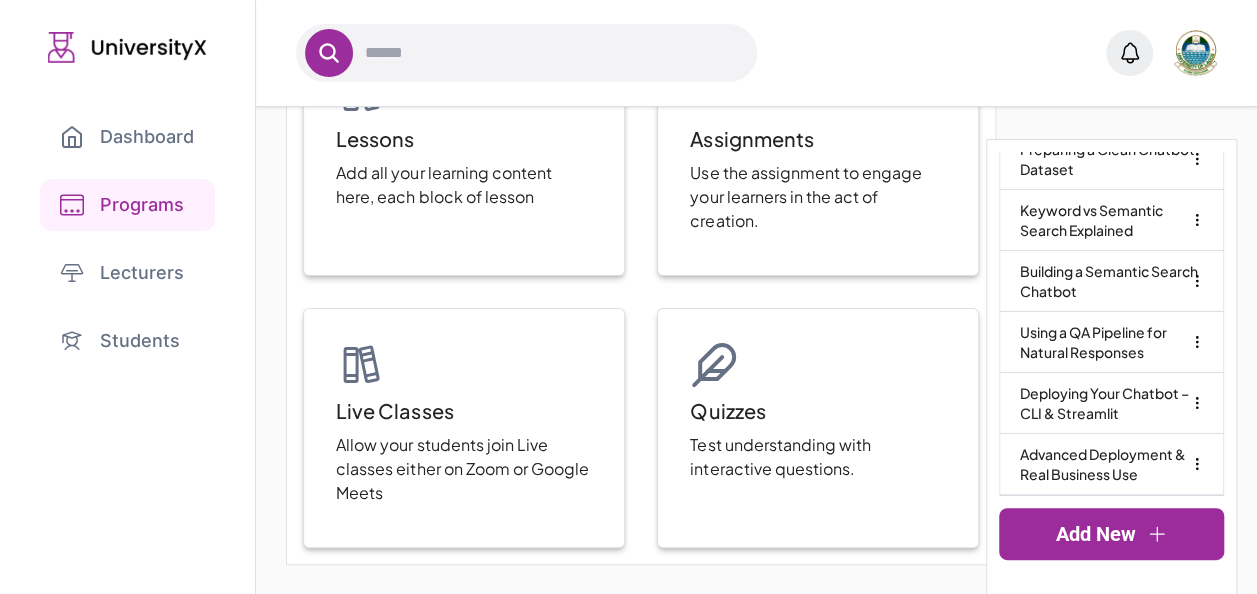 scroll, scrollTop: 456, scrollLeft: 0, axis: vertical 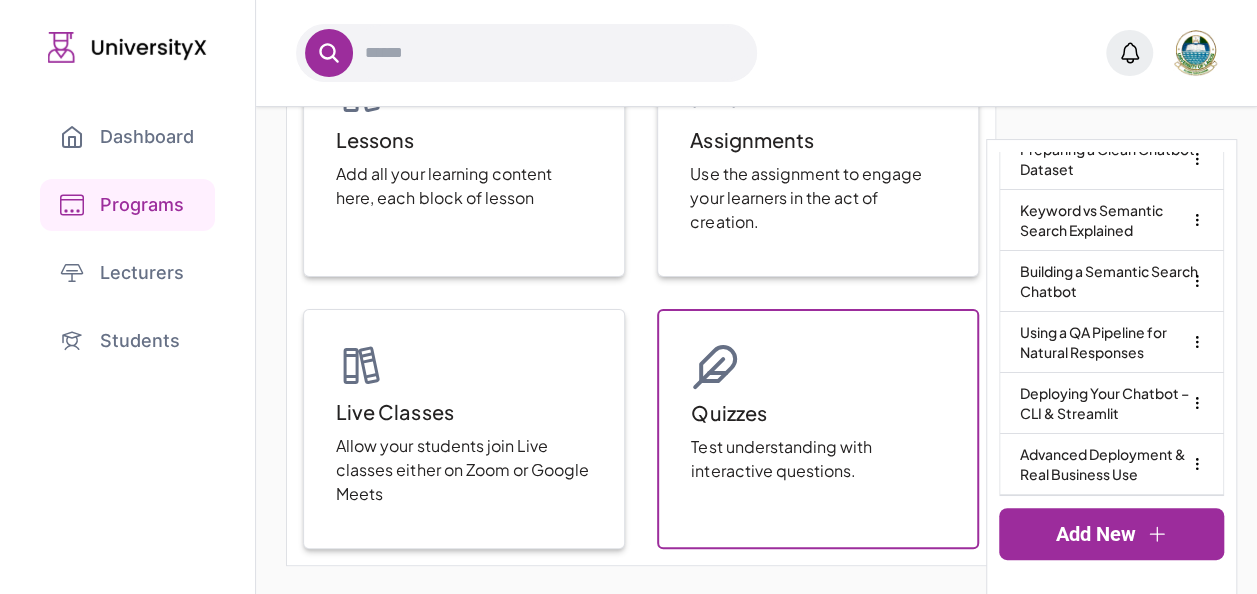 click on "Quizzes Test understanding with interactive questions." at bounding box center (818, 429) 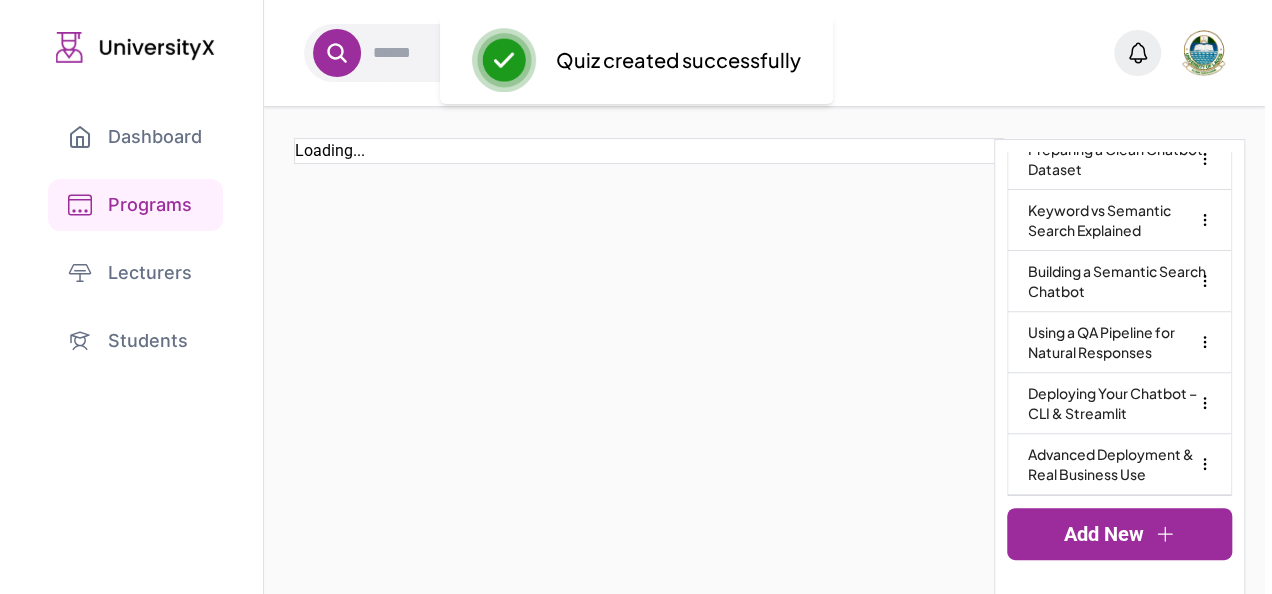 scroll, scrollTop: 0, scrollLeft: 0, axis: both 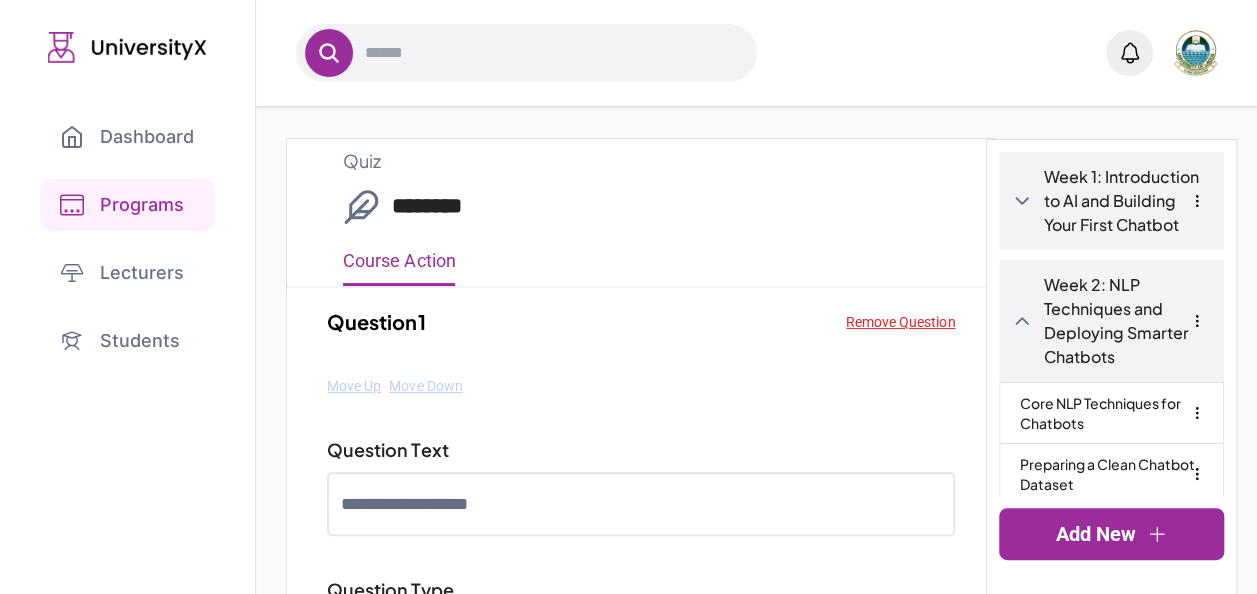 click on "********" at bounding box center [665, 206] 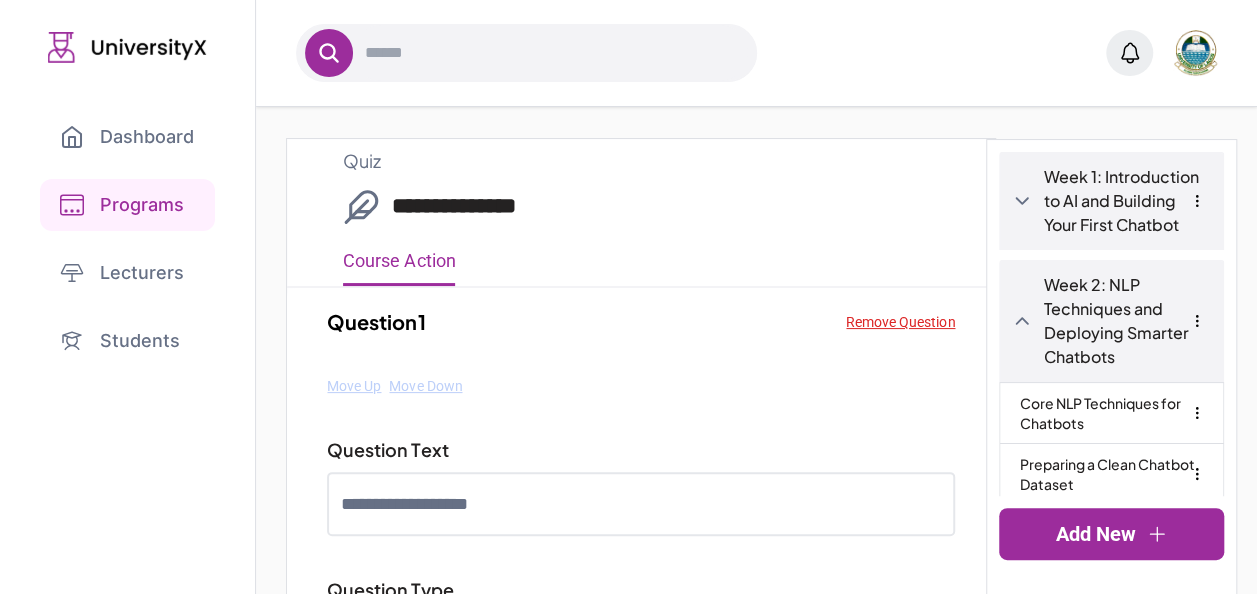 type on "**********" 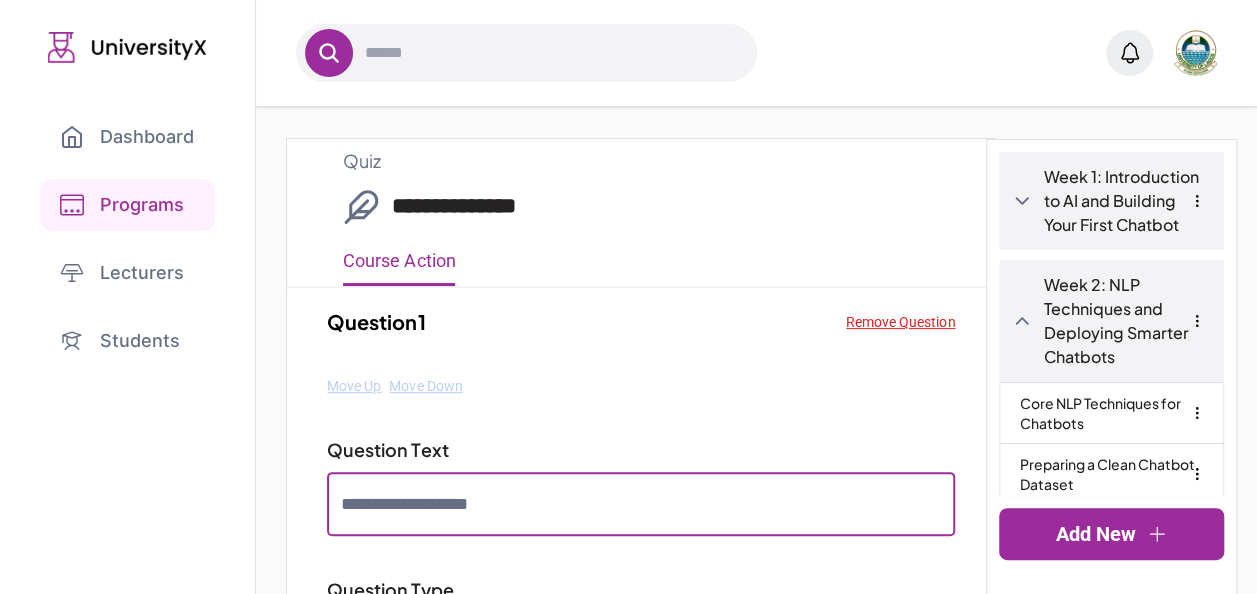 click at bounding box center (641, 504) 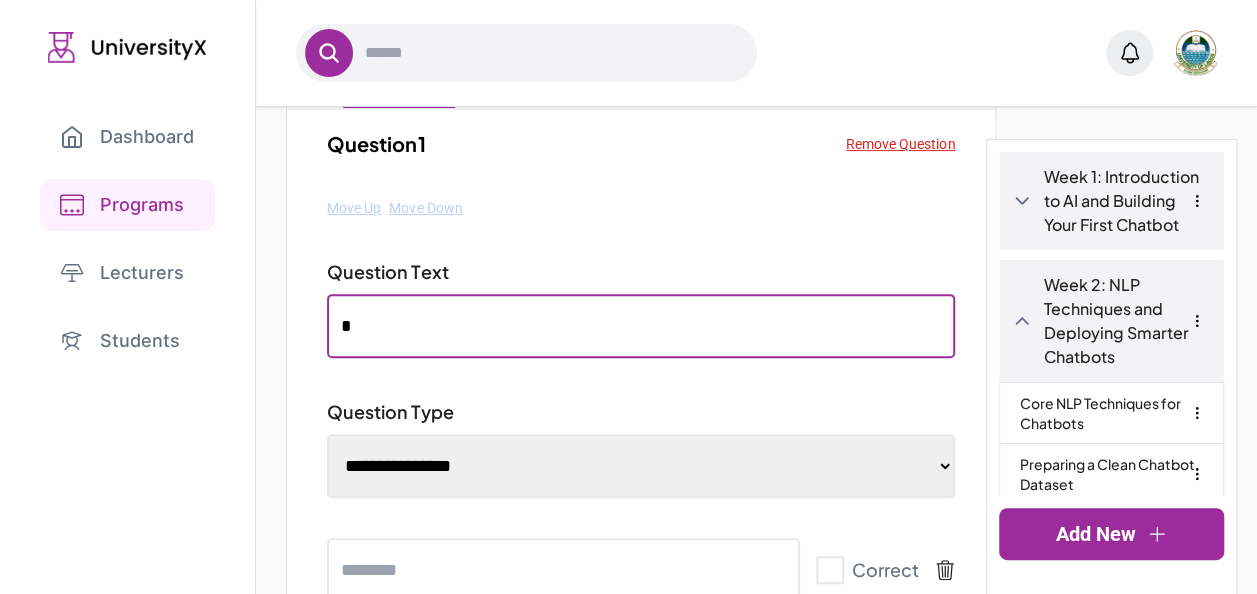 scroll, scrollTop: 221, scrollLeft: 0, axis: vertical 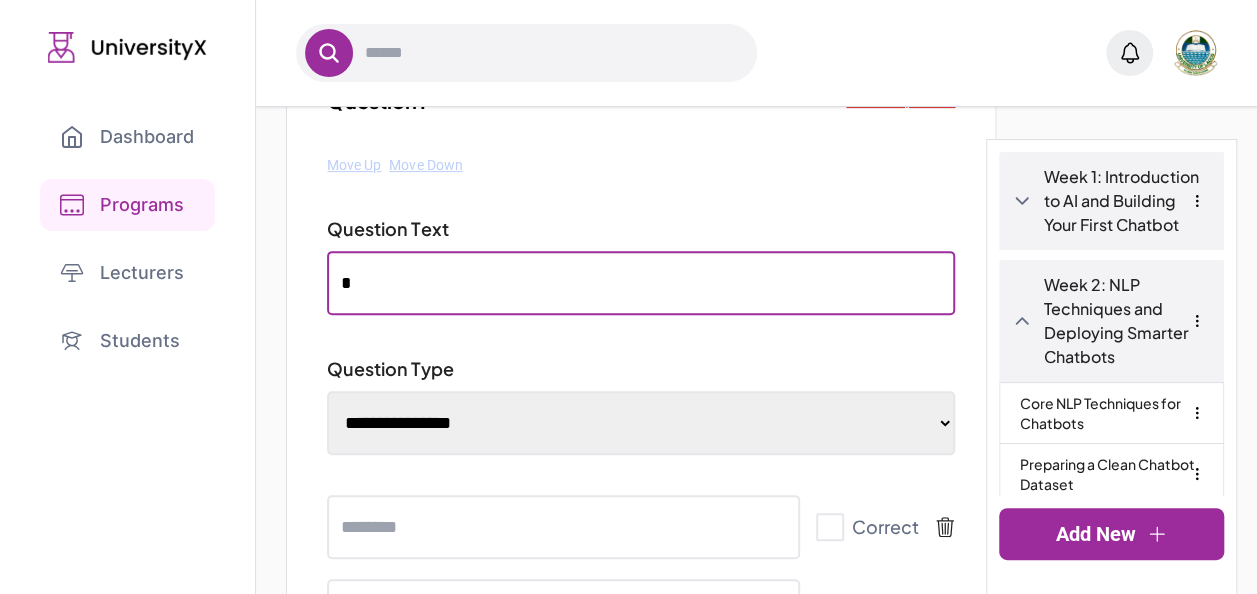 type on "*" 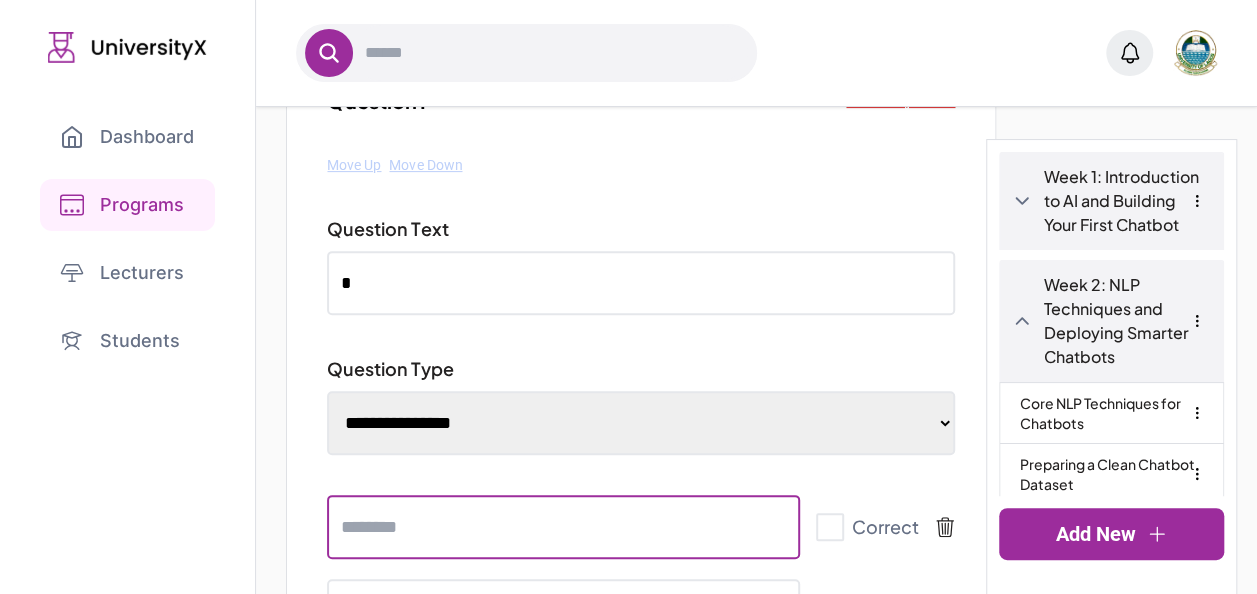 click at bounding box center [563, 527] 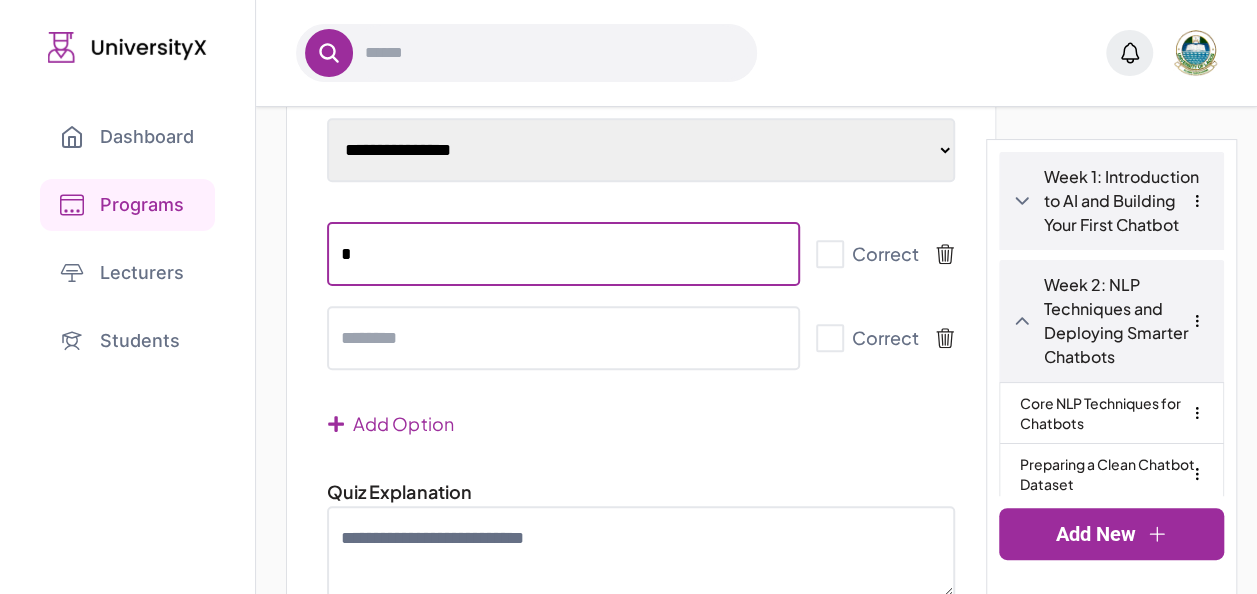 scroll, scrollTop: 502, scrollLeft: 0, axis: vertical 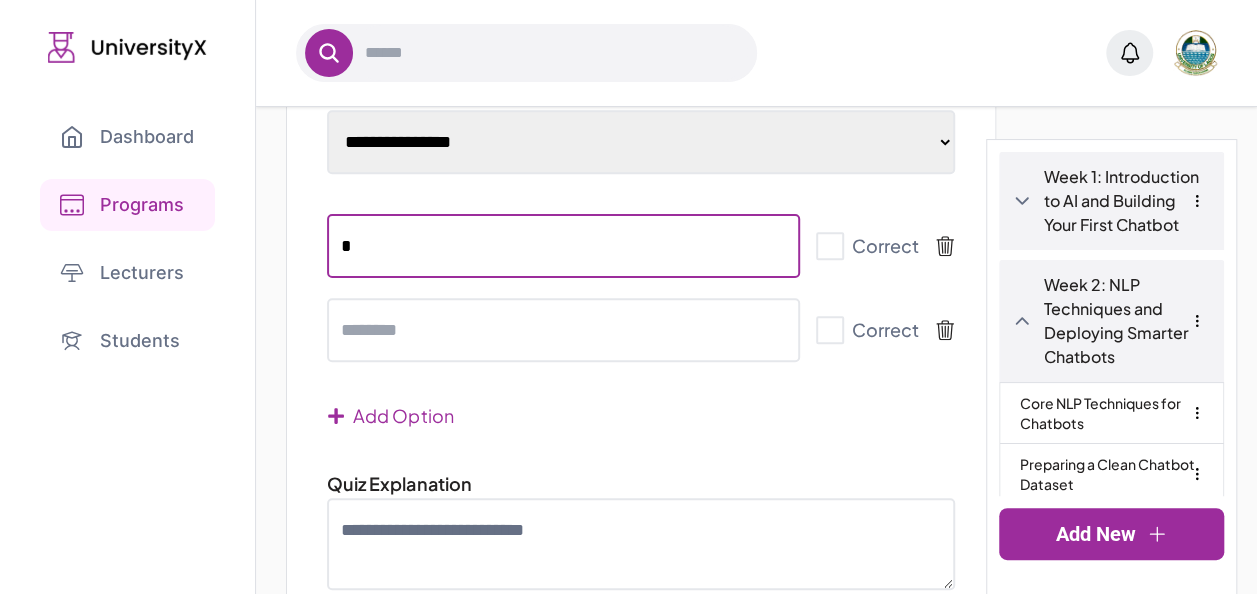 type on "*" 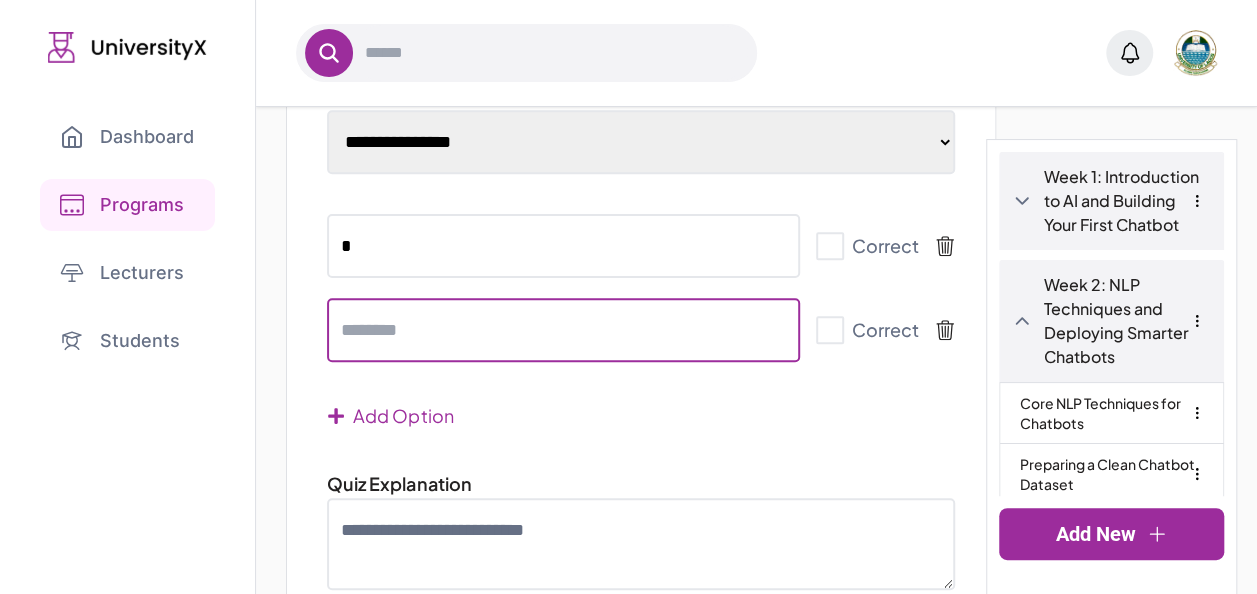 click at bounding box center (563, 330) 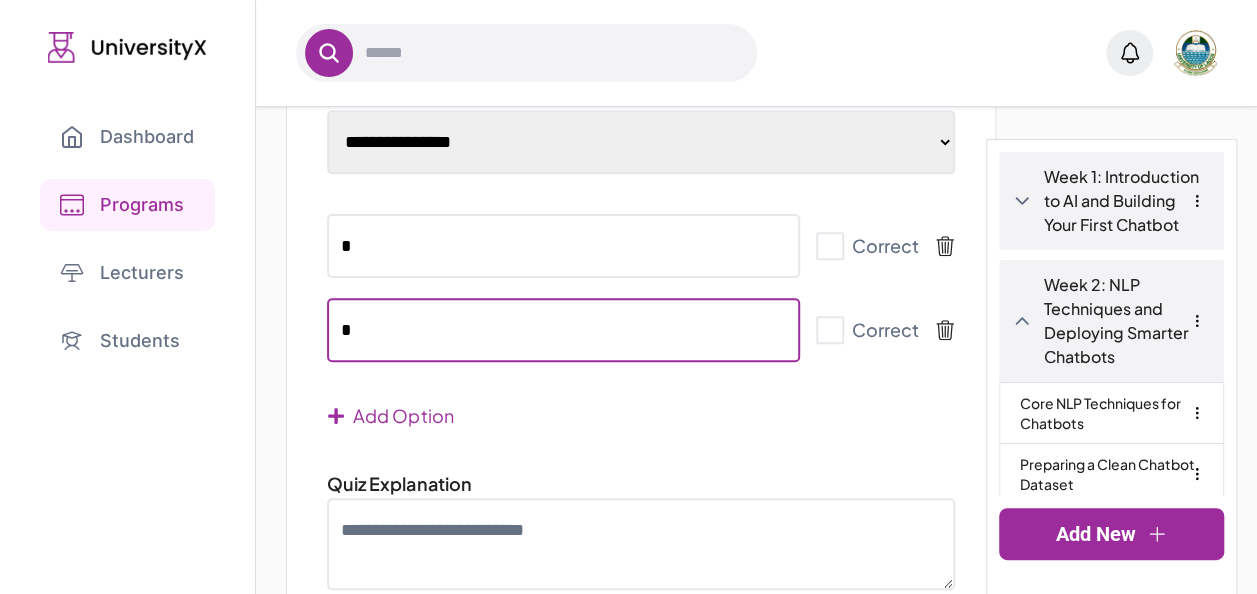 type on "*" 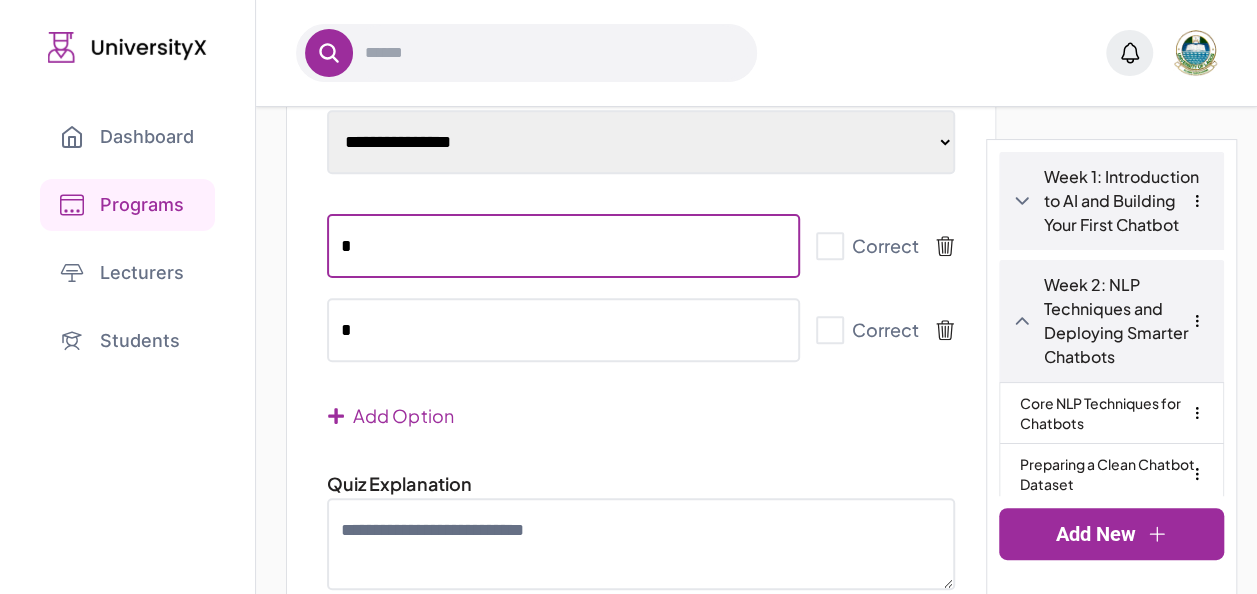 click on "*" at bounding box center (563, 246) 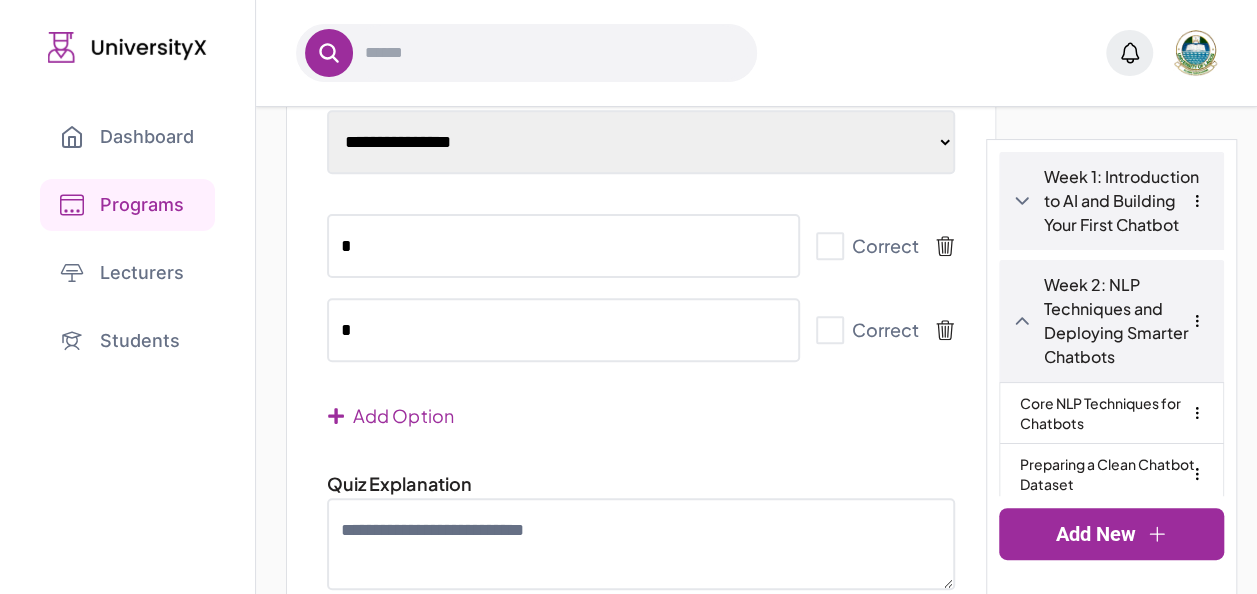click at bounding box center [830, 330] 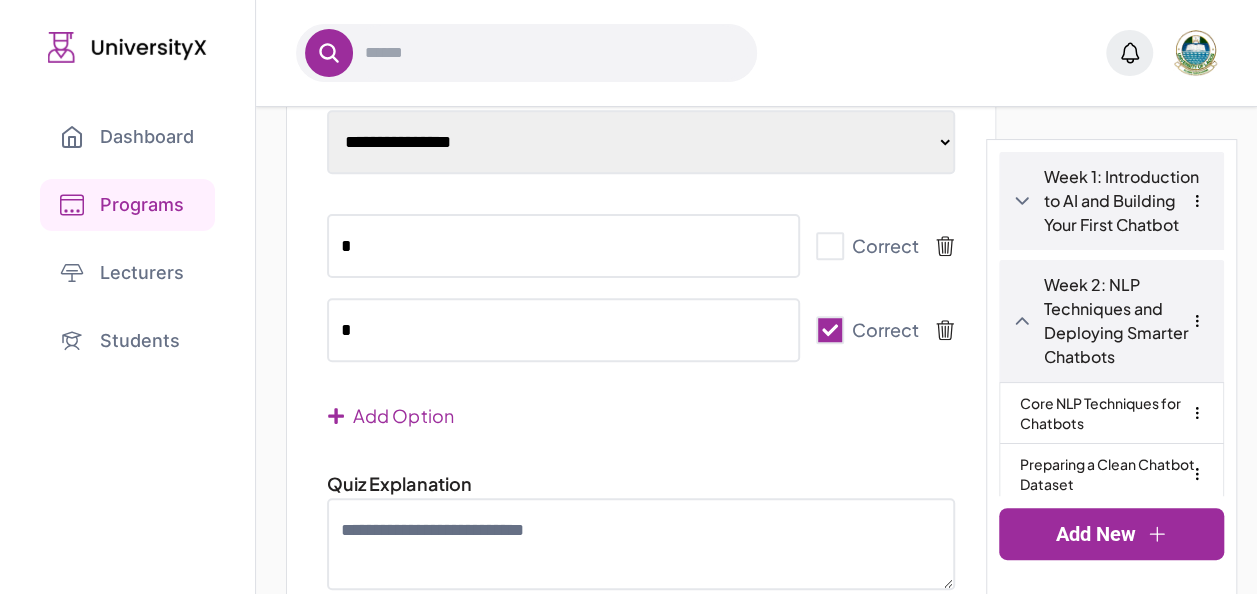 scroll, scrollTop: 650, scrollLeft: 0, axis: vertical 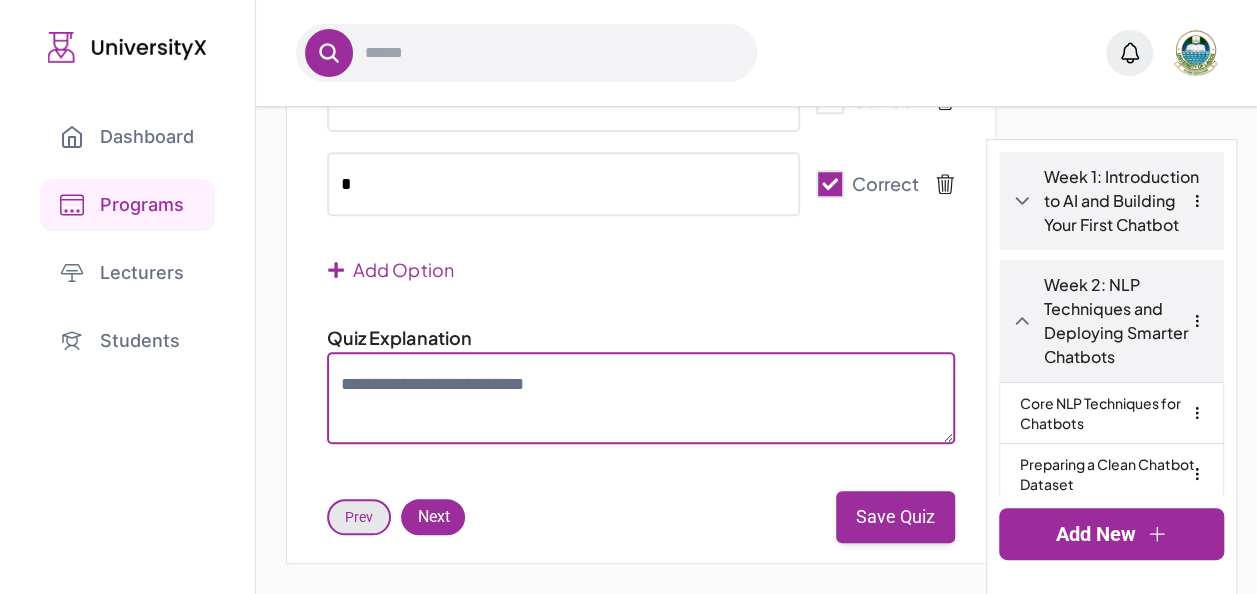 click at bounding box center [641, 398] 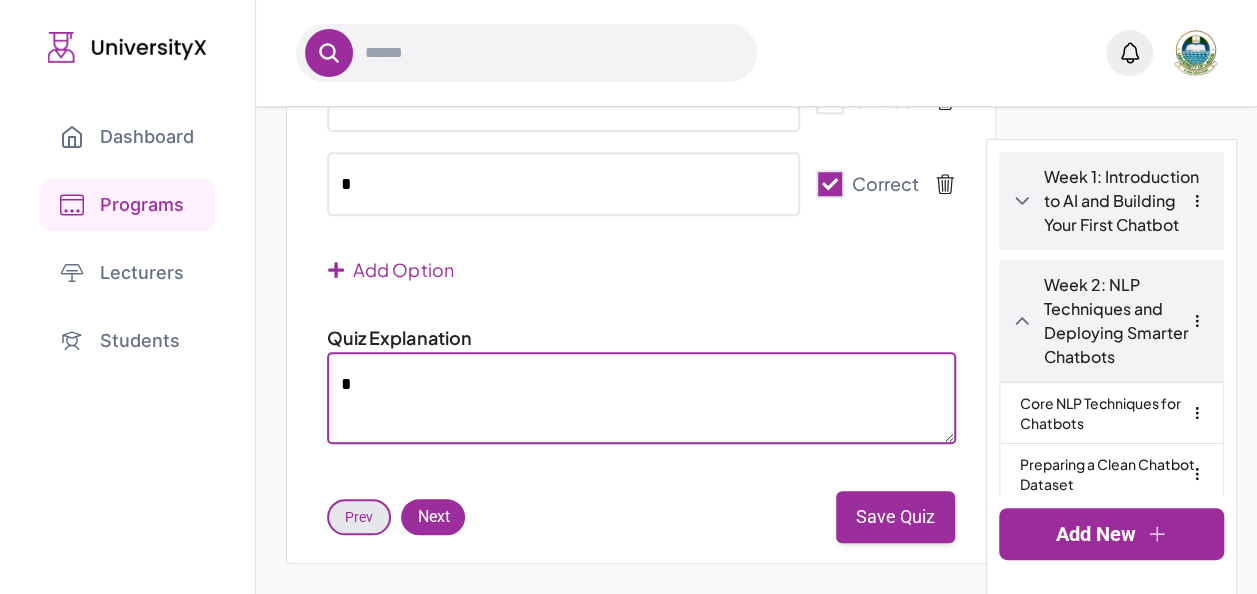 type on "*" 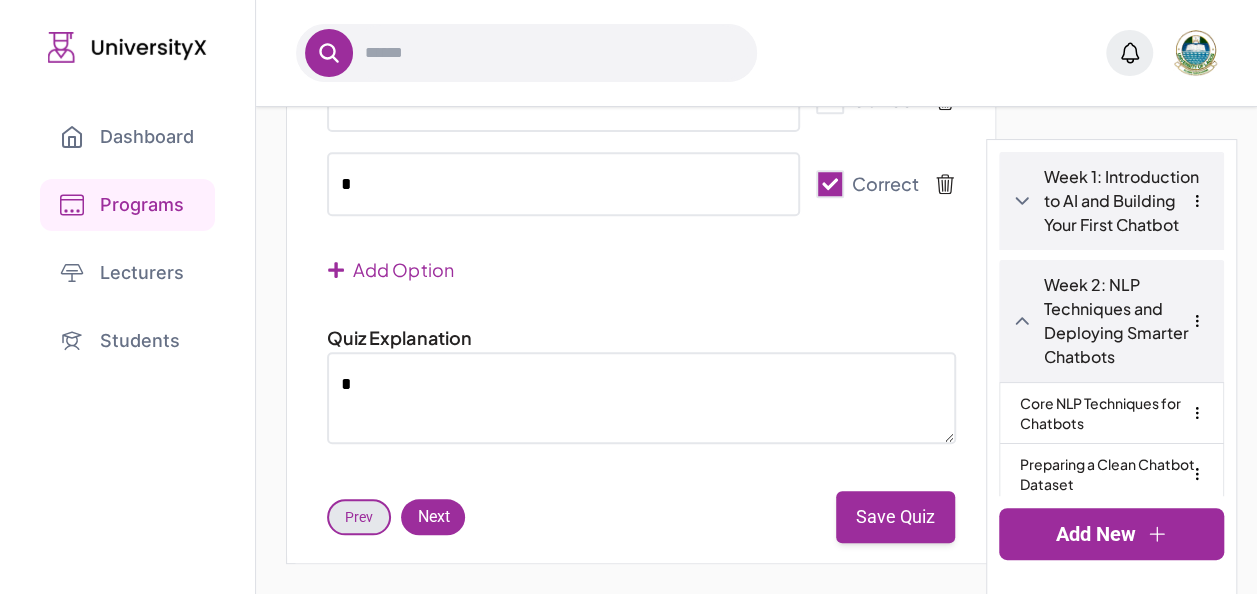 click on "Save Quiz" at bounding box center (895, 517) 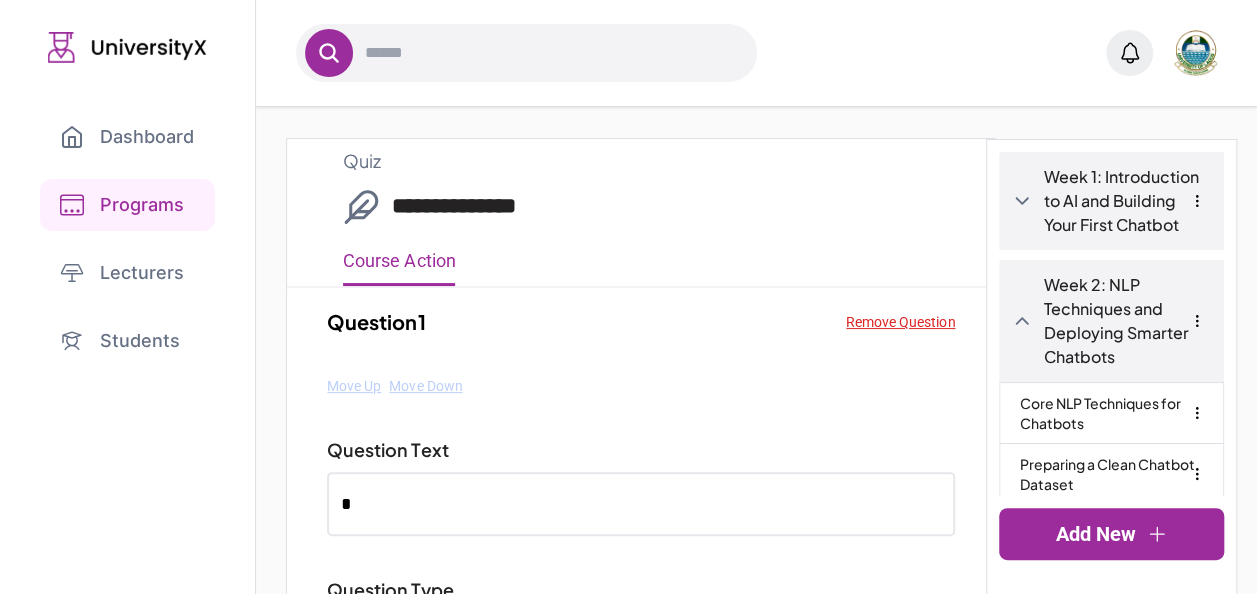 scroll, scrollTop: 333, scrollLeft: 0, axis: vertical 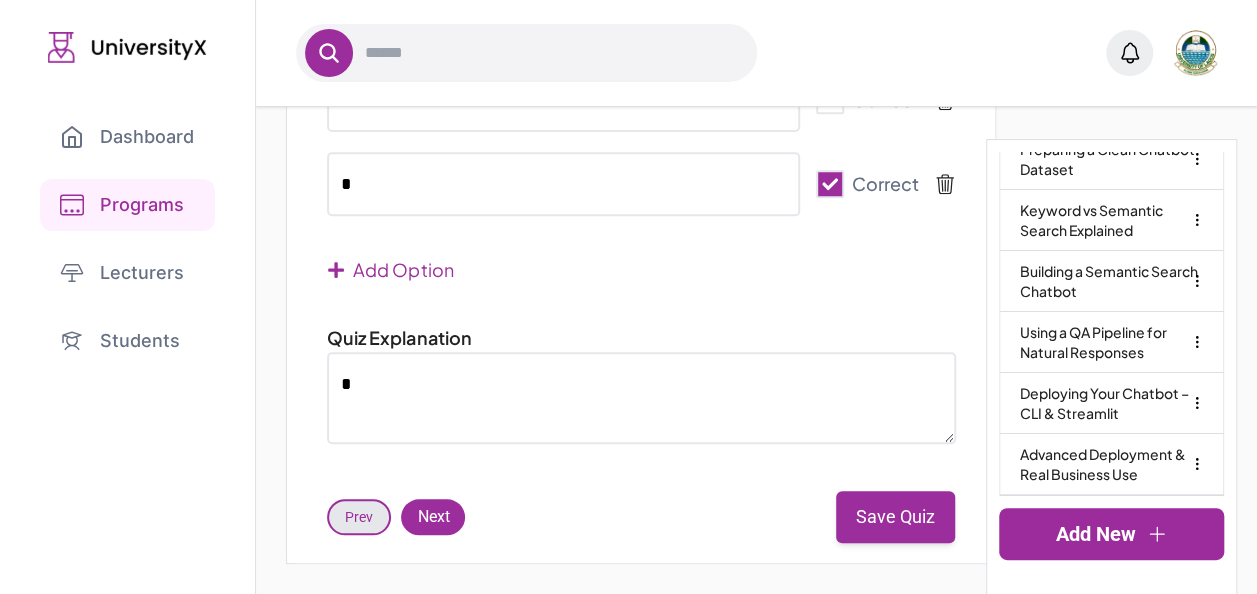click on "Save Quiz" at bounding box center [895, 517] 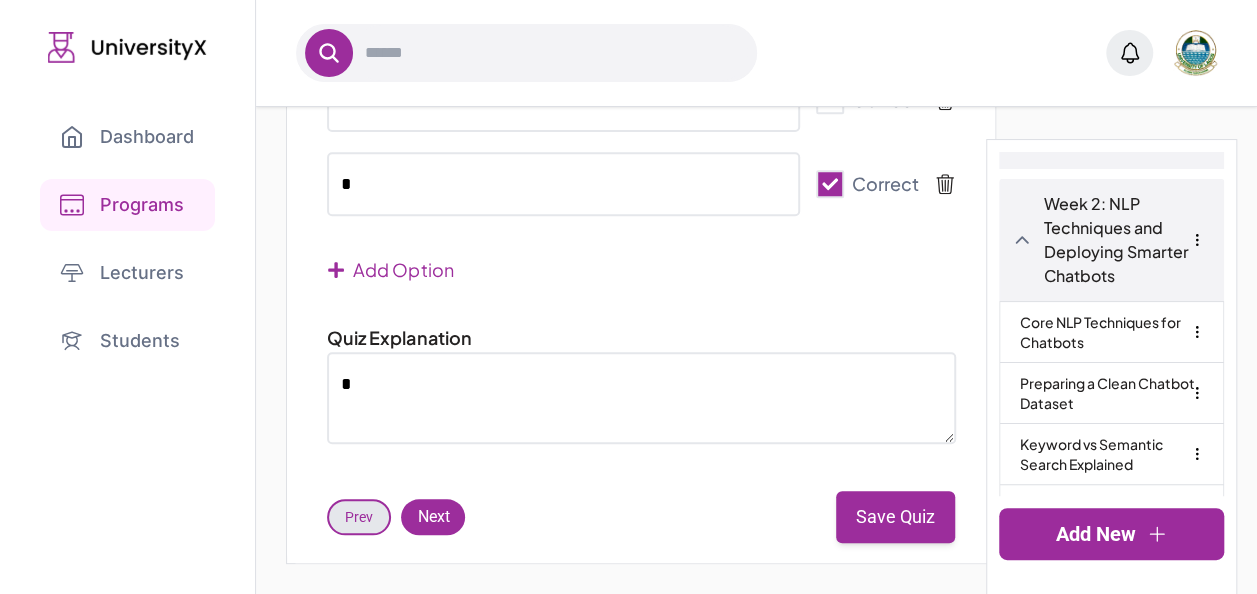 scroll, scrollTop: 333, scrollLeft: 0, axis: vertical 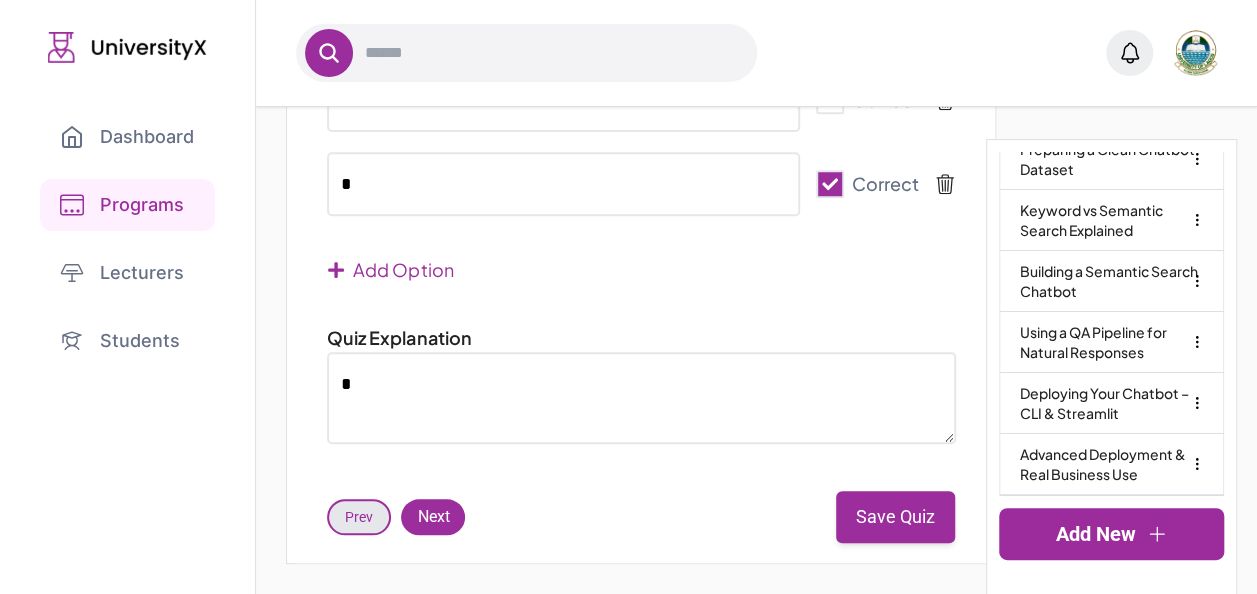 click on "Save Quiz" at bounding box center (895, 517) 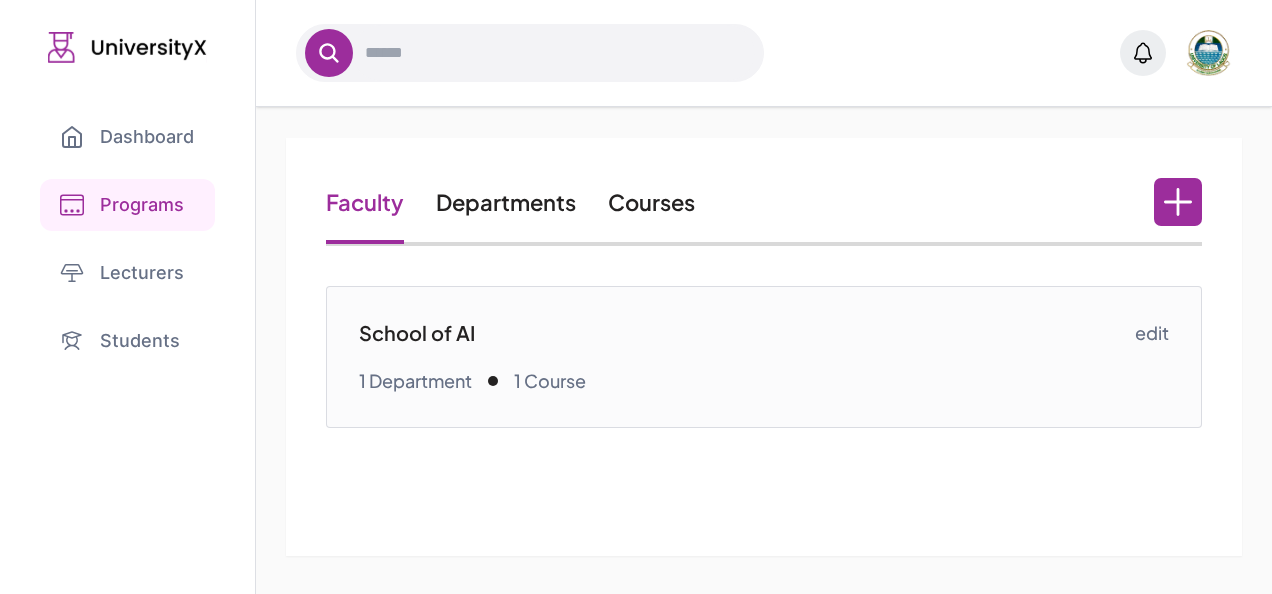 click on "Courses" at bounding box center (651, 202) 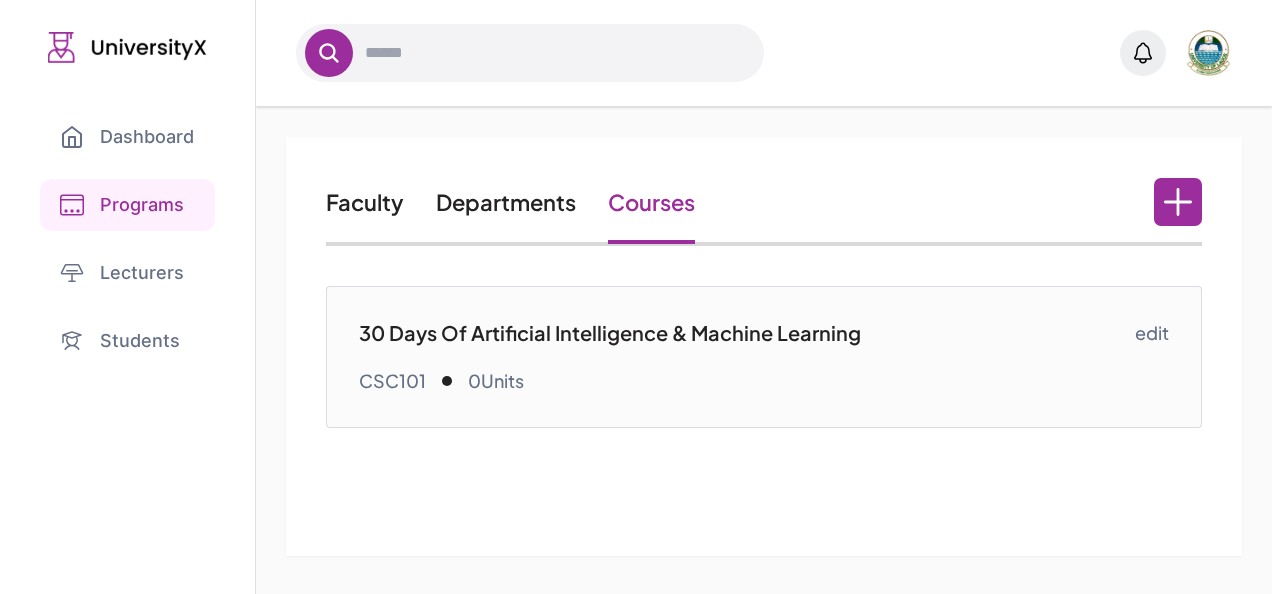 click on "30 Days Of Artificial Intelligence & Machine Learning" at bounding box center (746, 333) 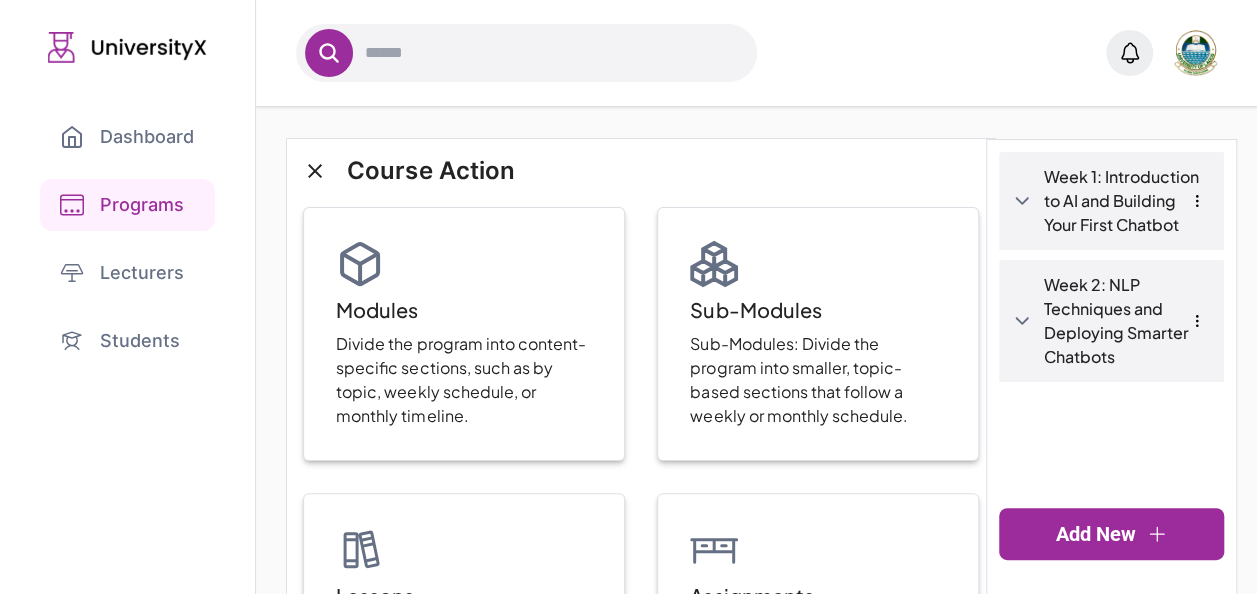 click on "Week 2: NLP Techniques and Deploying Smarter Chatbots" at bounding box center [1127, 321] 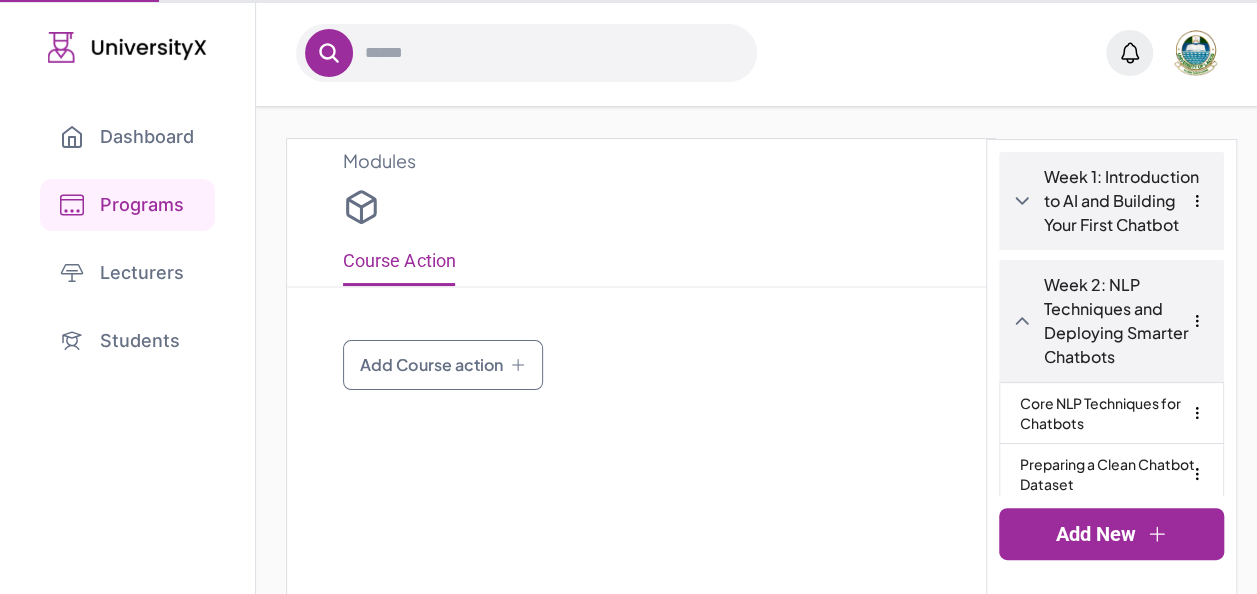 scroll, scrollTop: 333, scrollLeft: 0, axis: vertical 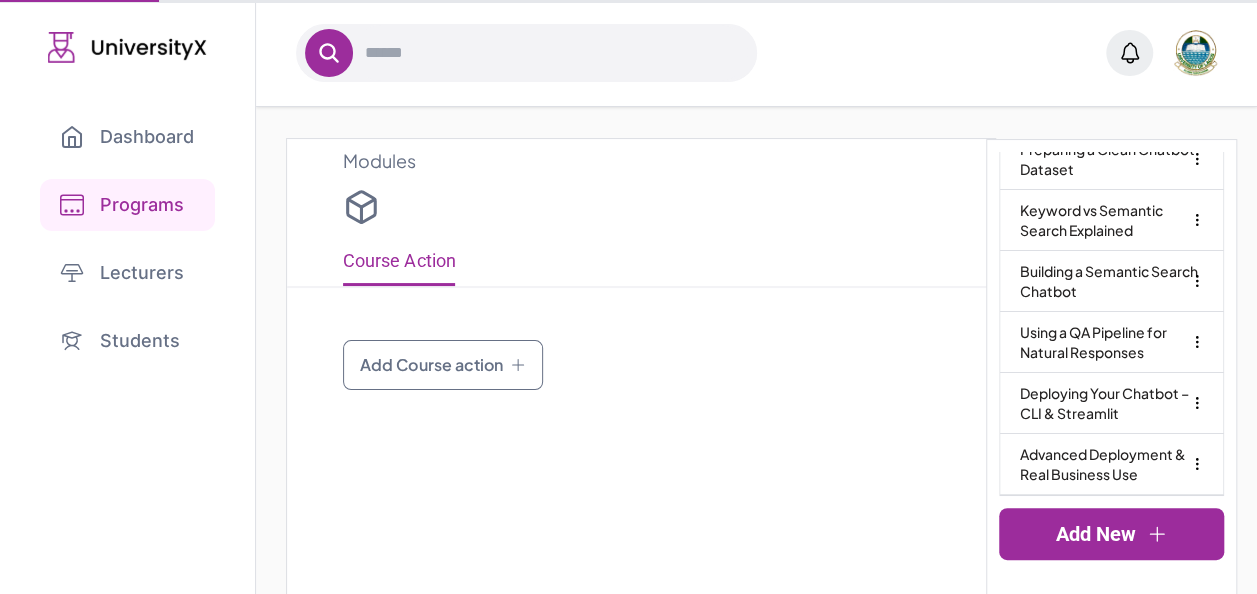 type on "**********" 